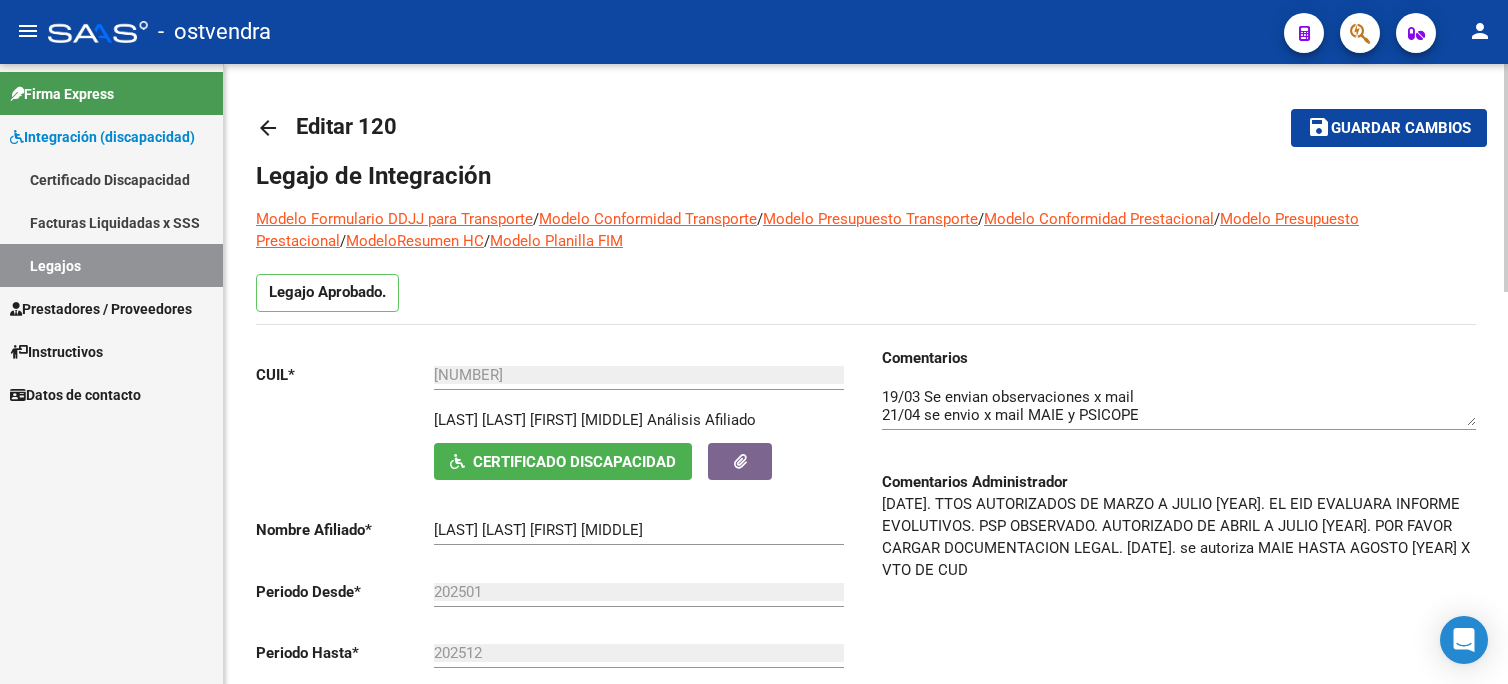 scroll, scrollTop: 0, scrollLeft: 0, axis: both 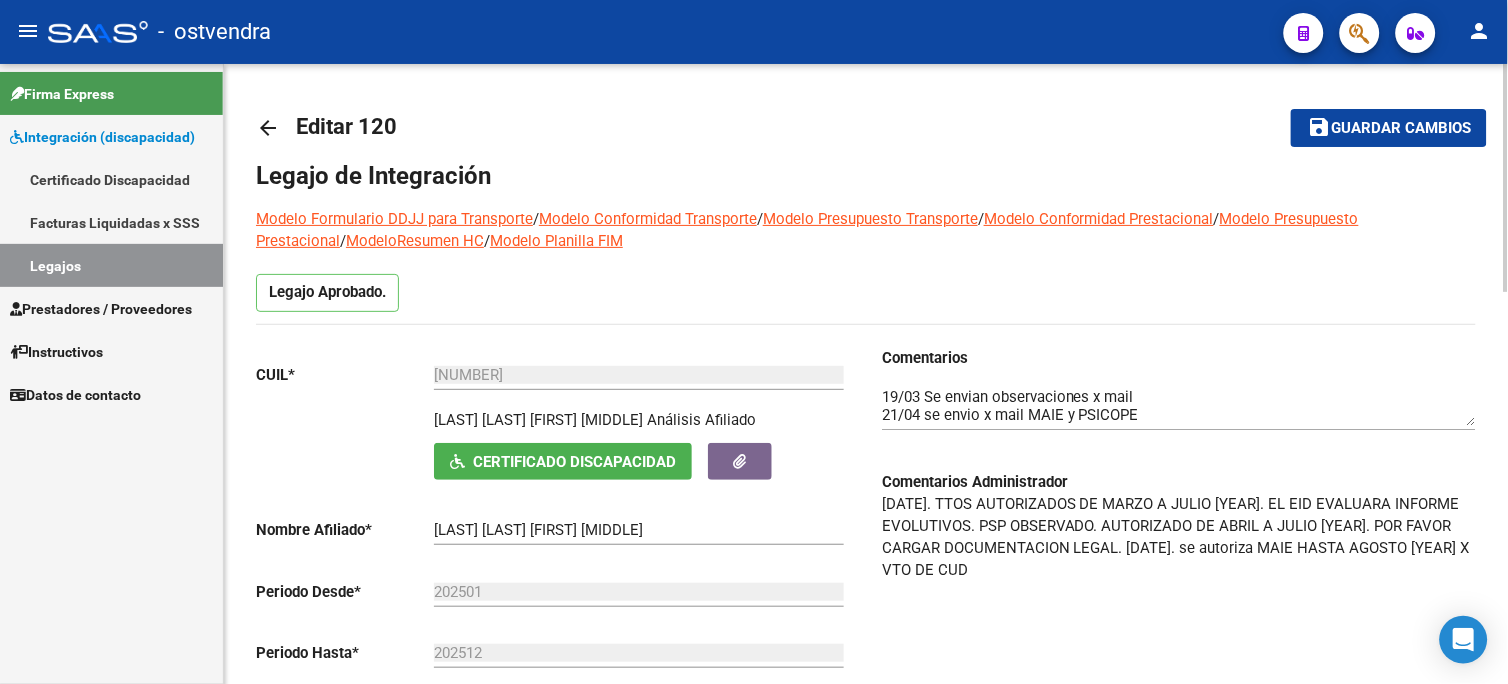 click 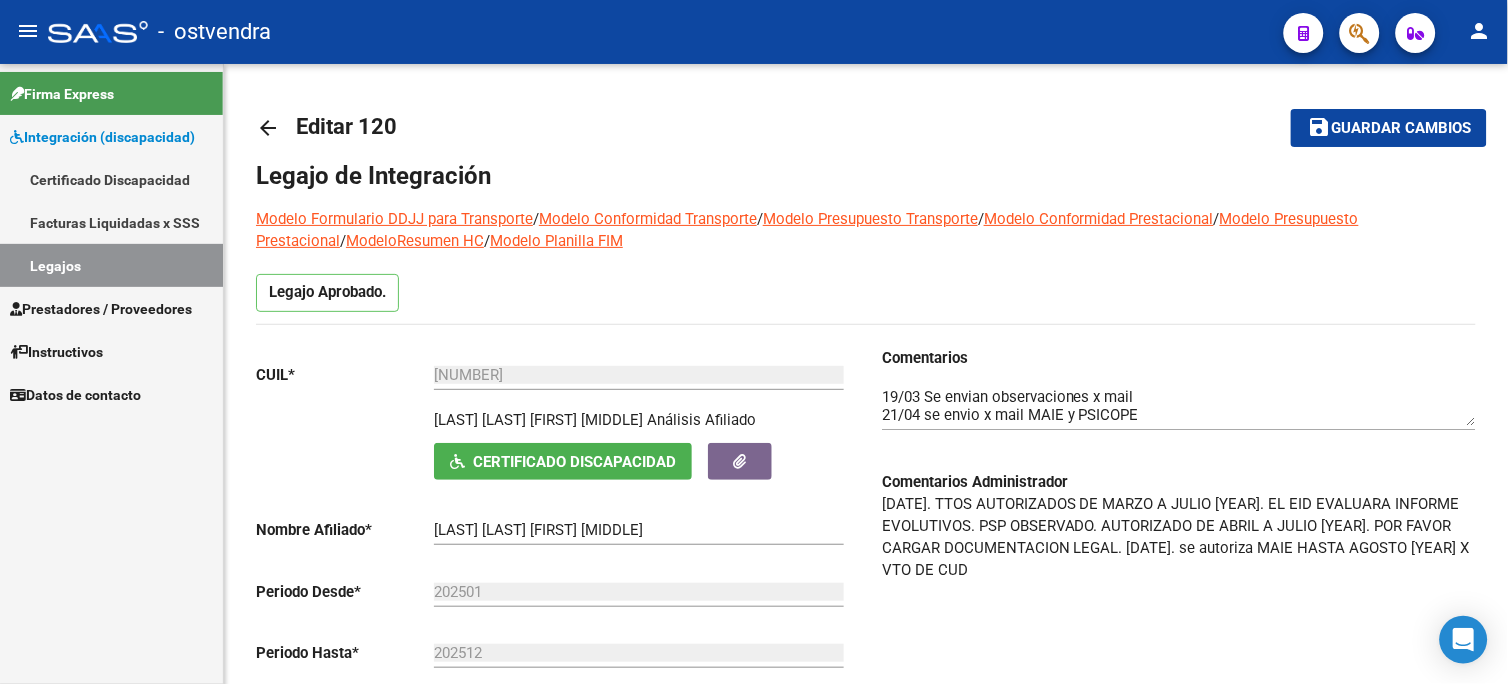 click on "Legajos" at bounding box center [111, 265] 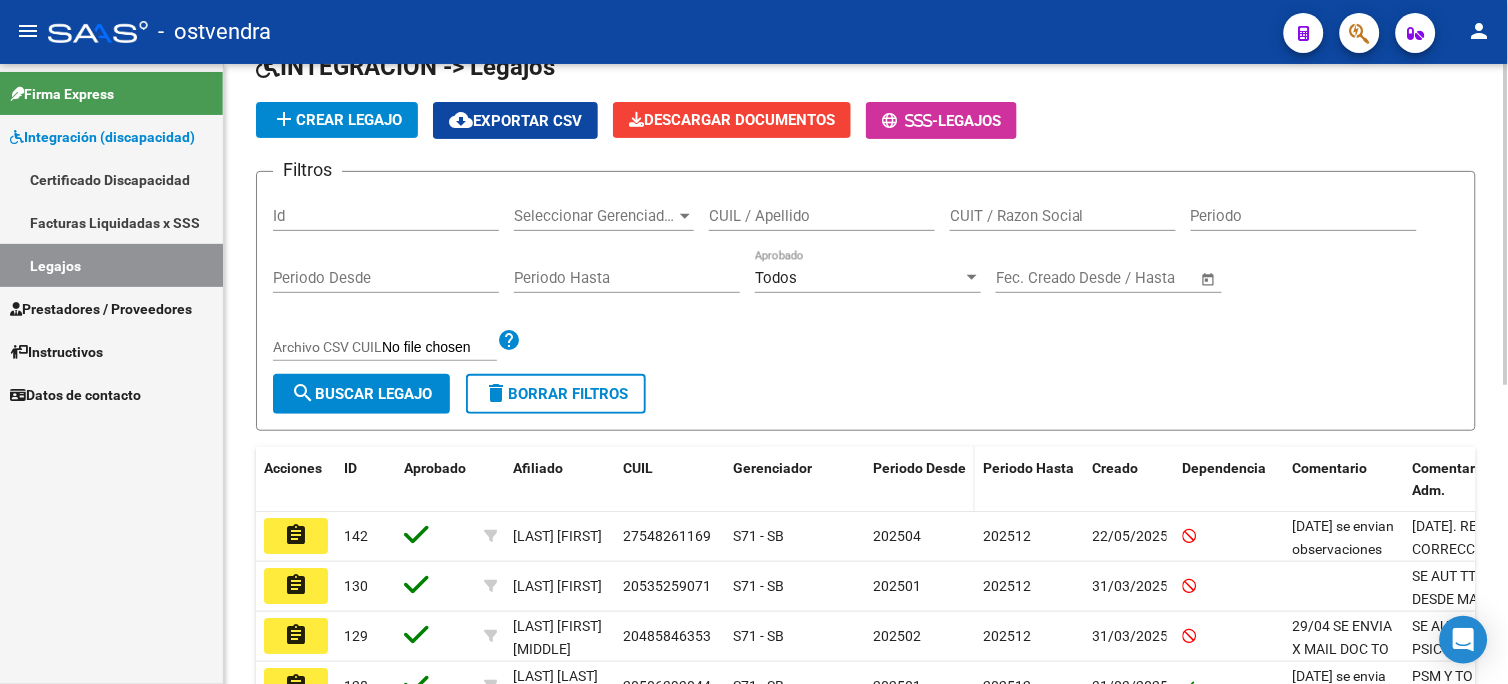 scroll, scrollTop: 222, scrollLeft: 0, axis: vertical 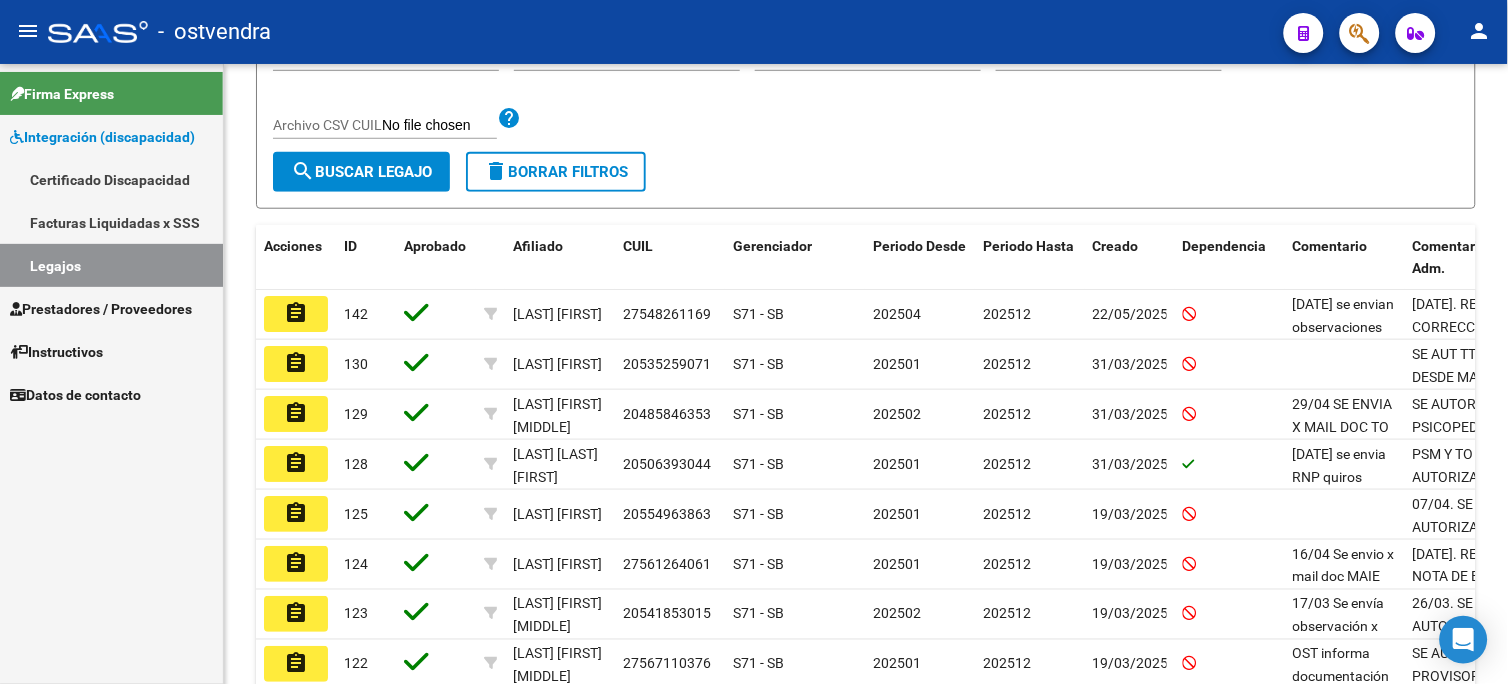 click on "assignment" 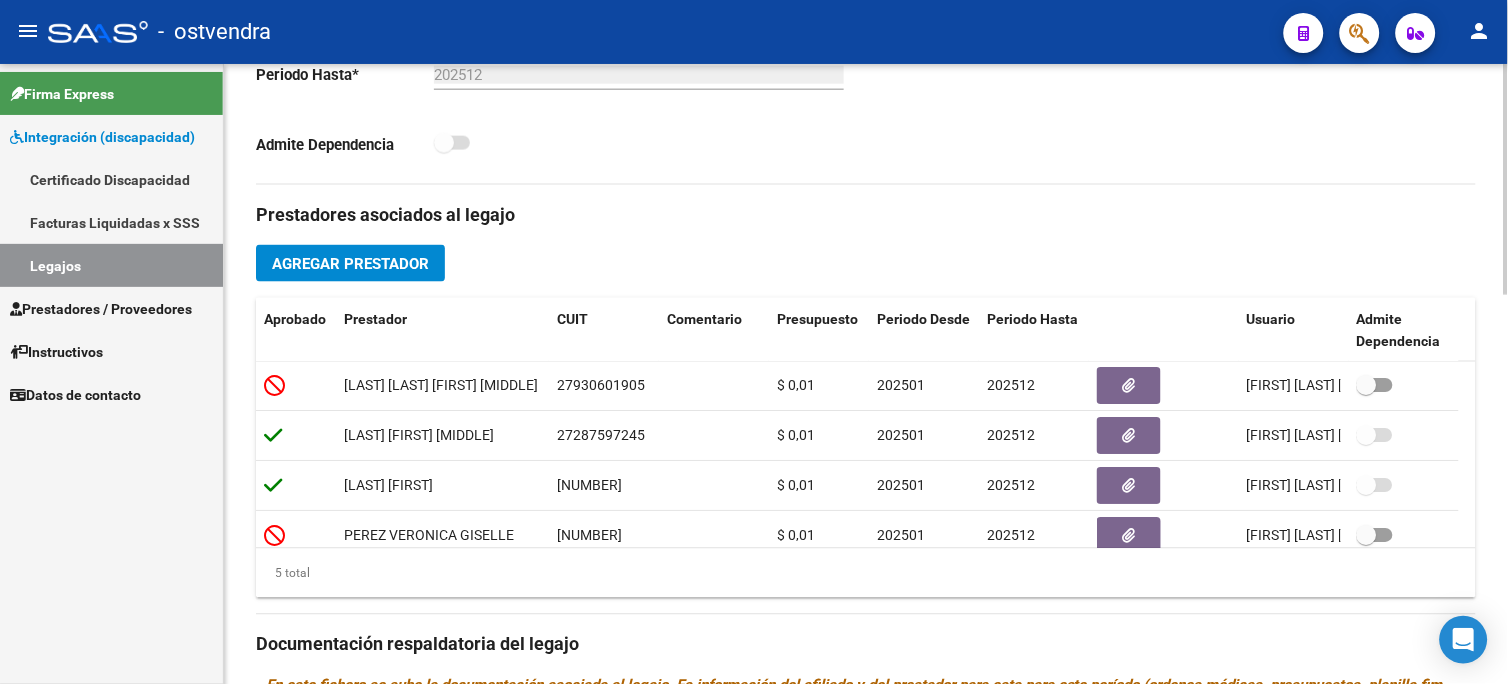 scroll, scrollTop: 584, scrollLeft: 0, axis: vertical 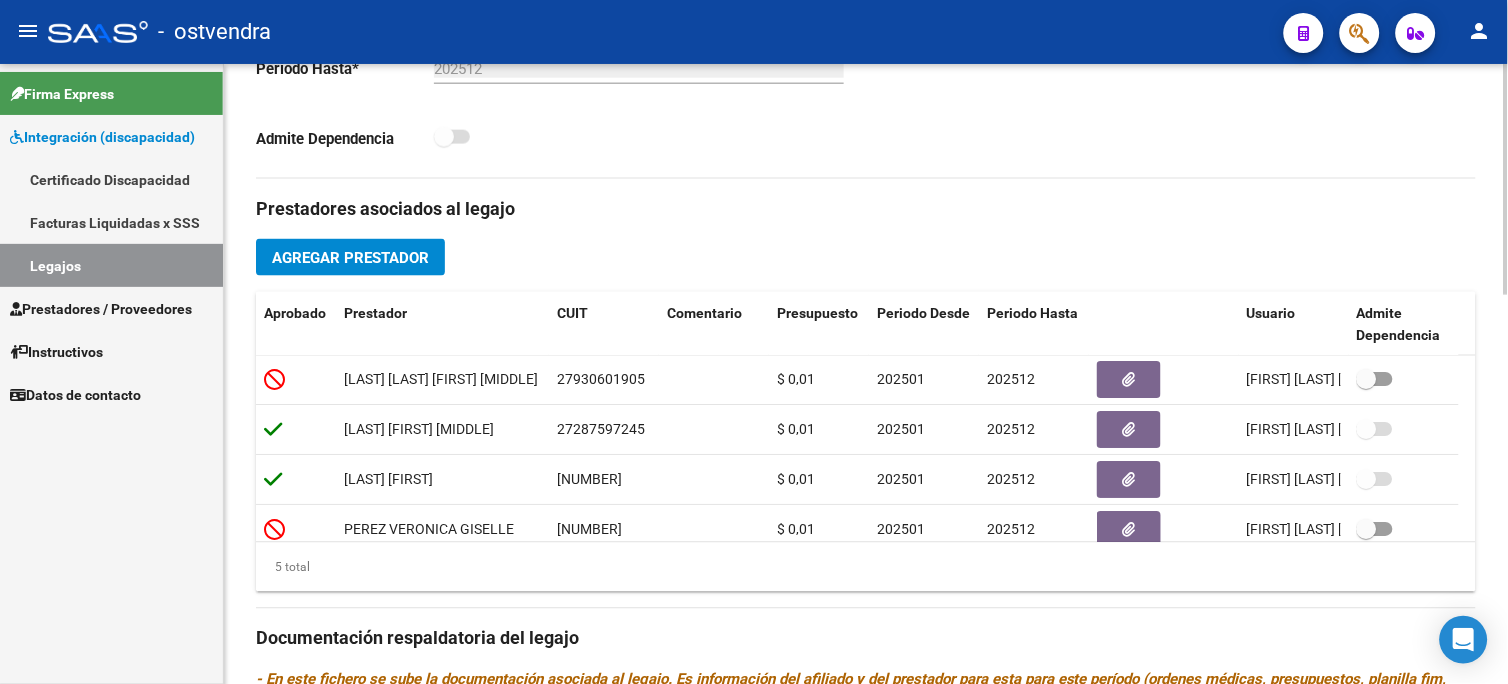 click on "menu - ostvendra person Firma Express Integración (discapacidad) Certificado Discapacidad Facturas Liquidadas x SSS Legajos Prestadores / Proveedores Facturas - Listado/Carga Facturas - Documentación Pagos x Transferencia Auditorías - Listado Auditorías - Comentarios Auditorías - Cambios Área Prestadores - Listado Prestadores - Docu. Instructivos Datos de contacto arrow_back Editar [NUMBER] save Guardar cambios Legajo de Integración Modelo Formulario DDJJ para Transporte / Modelo Conformidad Transporte / Modelo Presupuesto Transporte / Modelo Conformidad Prestacional / Modelo Presupuesto Prestacional / ModeloResumen HC / Modelo Planilla FIM Legajo Aprobado. CUIL * [NUMBER] Ingresar CUIL [FIRST] [LAST] [FIRST] Análisis Afiliado Certificado Discapacidad ARCA Padrón Nombre Afiliado * [FIRST] [LAST] [FIRST] Ingresar el nombre Periodo Desde * [YEAR] Ej: [YEAR] Periodo Hasta * [YEAR] Ej: [YEAR] Admite Dependencia Aprobado" at bounding box center [754, 342] 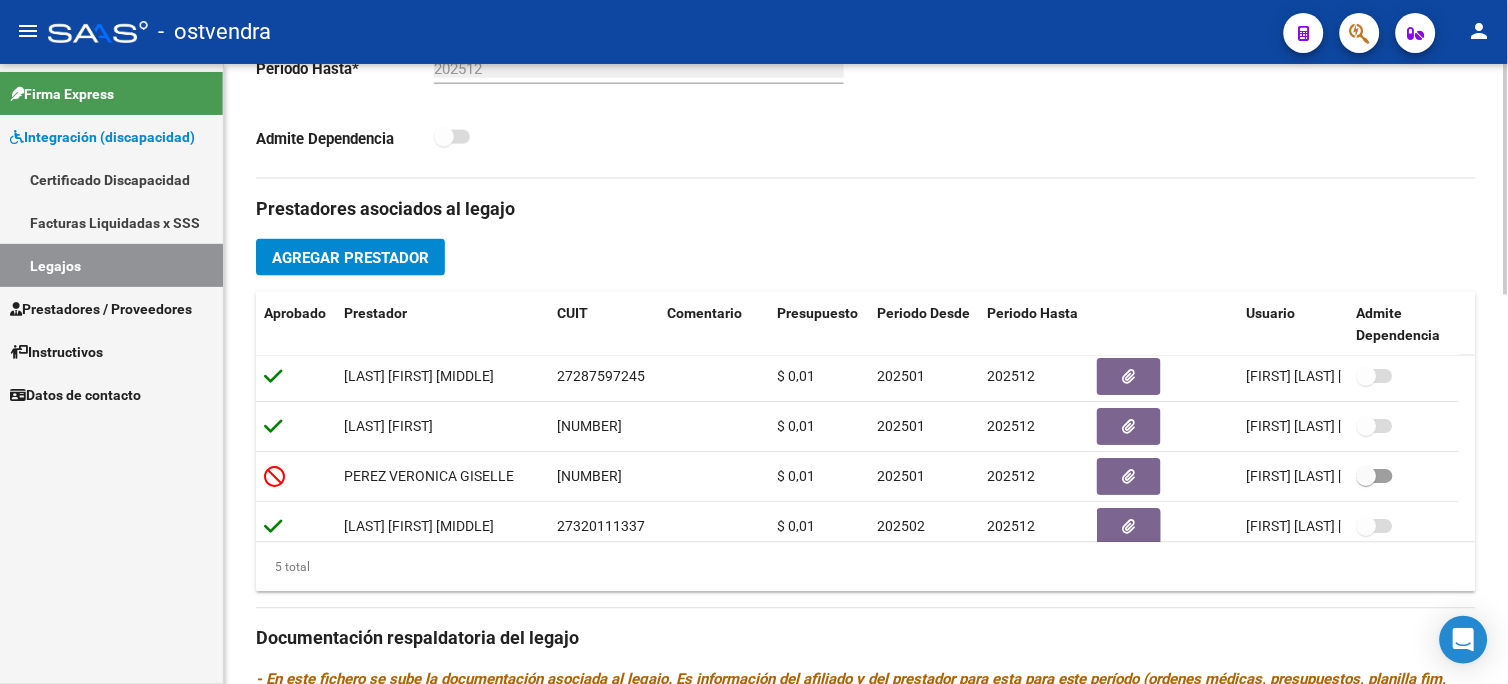 scroll, scrollTop: 71, scrollLeft: 0, axis: vertical 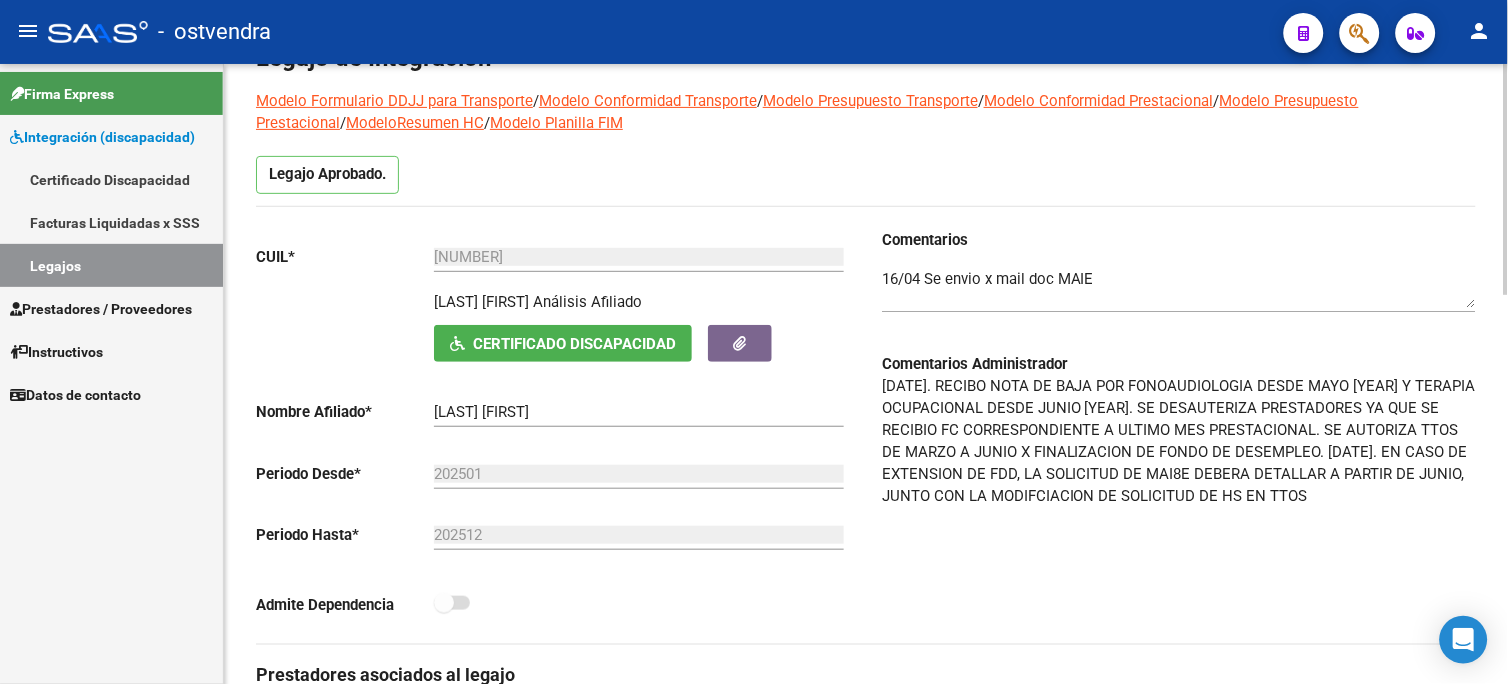 click on "menu - ostvendra person Firma Express Integración (discapacidad) Certificado Discapacidad Facturas Liquidadas x SSS Legajos Prestadores / Proveedores Facturas - Listado/Carga Facturas - Documentación Pagos x Transferencia Auditorías - Listado Auditorías - Comentarios Auditorías - Cambios Área Prestadores - Listado Prestadores - Docu. Instructivos Datos de contacto arrow_back Editar [NUMBER] save Guardar cambios Legajo de Integración Modelo Formulario DDJJ para Transporte / Modelo Conformidad Transporte / Modelo Presupuesto Transporte / Modelo Conformidad Prestacional / Modelo Presupuesto Prestacional / ModeloResumen HC / Modelo Planilla FIM Legajo Aprobado. CUIL * [NUMBER] Ingresar CUIL [FIRST] [LAST] [FIRST] Análisis Afiliado Certificado Discapacidad ARCA Padrón Nombre Afiliado * [FIRST] [LAST] [FIRST] Ingresar el nombre Periodo Desde * [YEAR] Ej: [YEAR] Periodo Hasta * [YEAR] Ej: [YEAR] Admite Dependencia Aprobado" at bounding box center [754, 342] 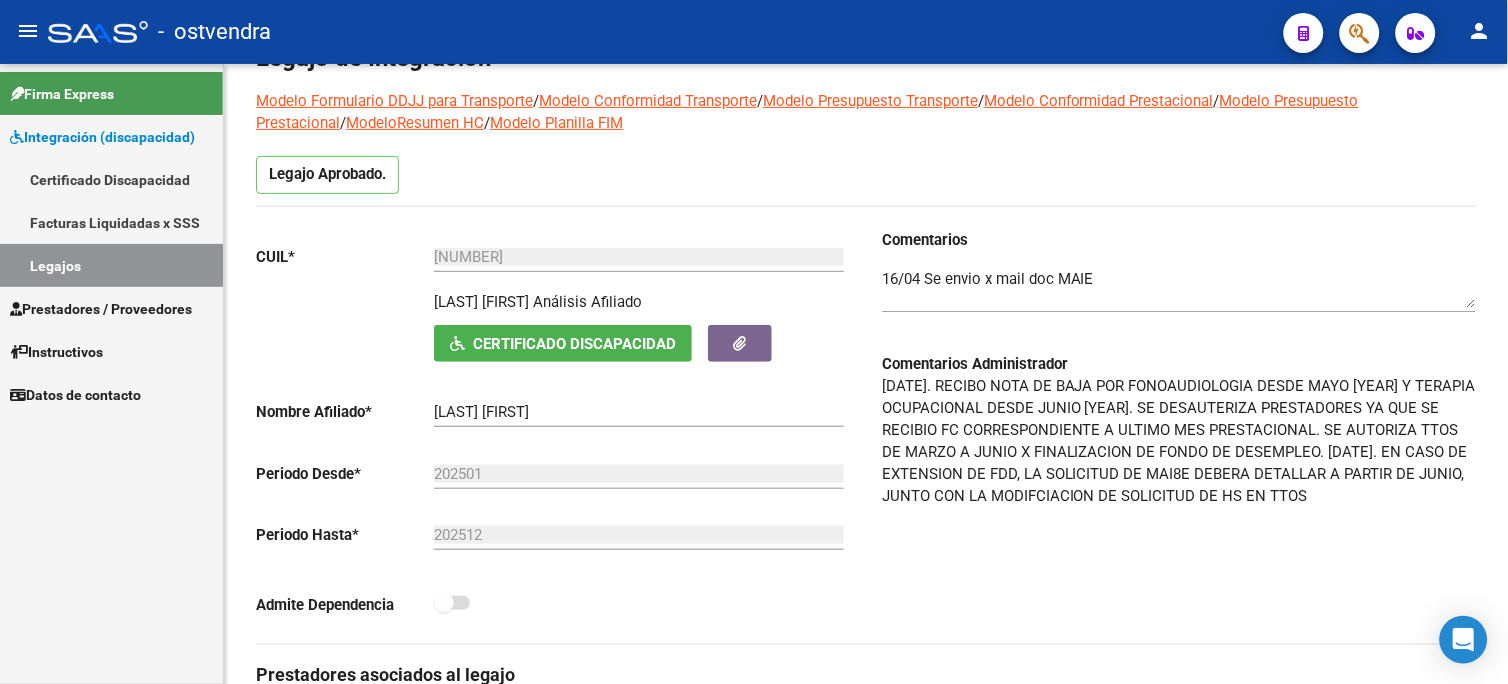 click on "Legajos" at bounding box center [111, 265] 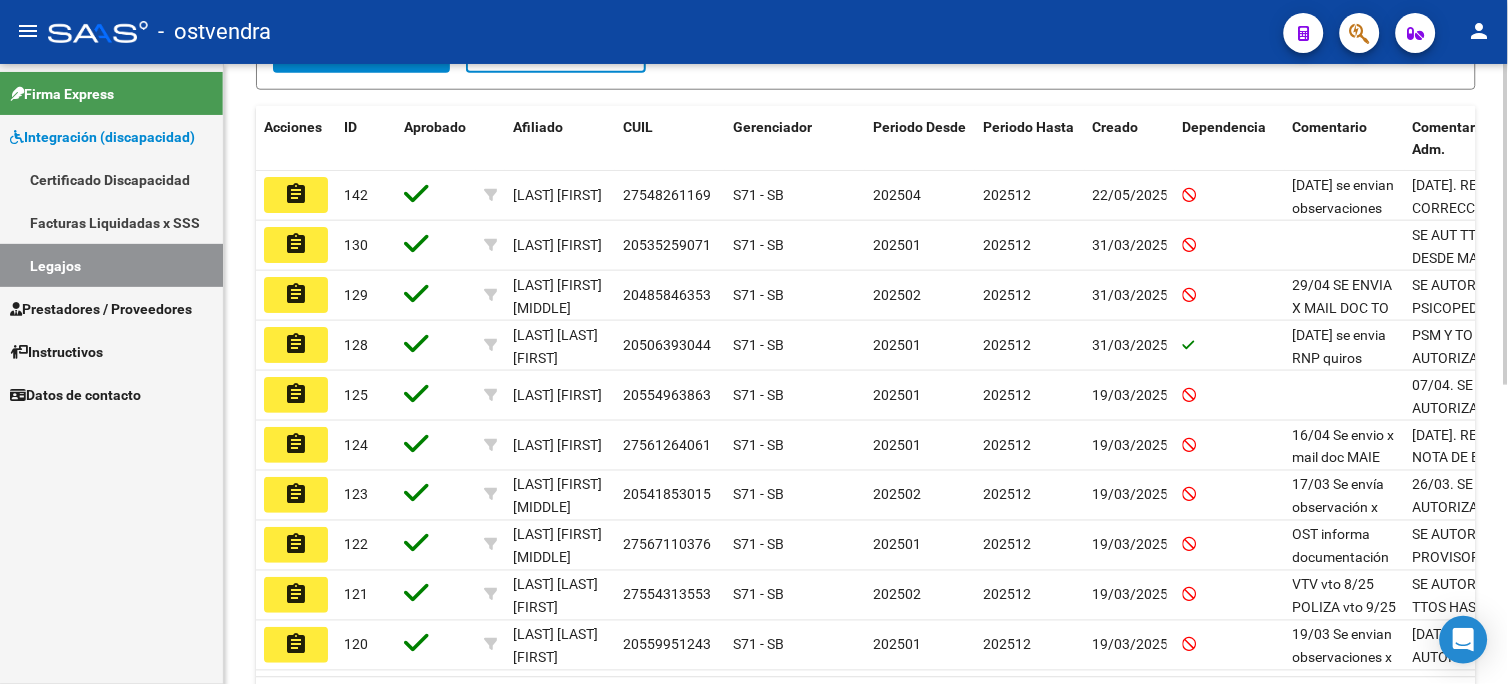 scroll, scrollTop: 563, scrollLeft: 0, axis: vertical 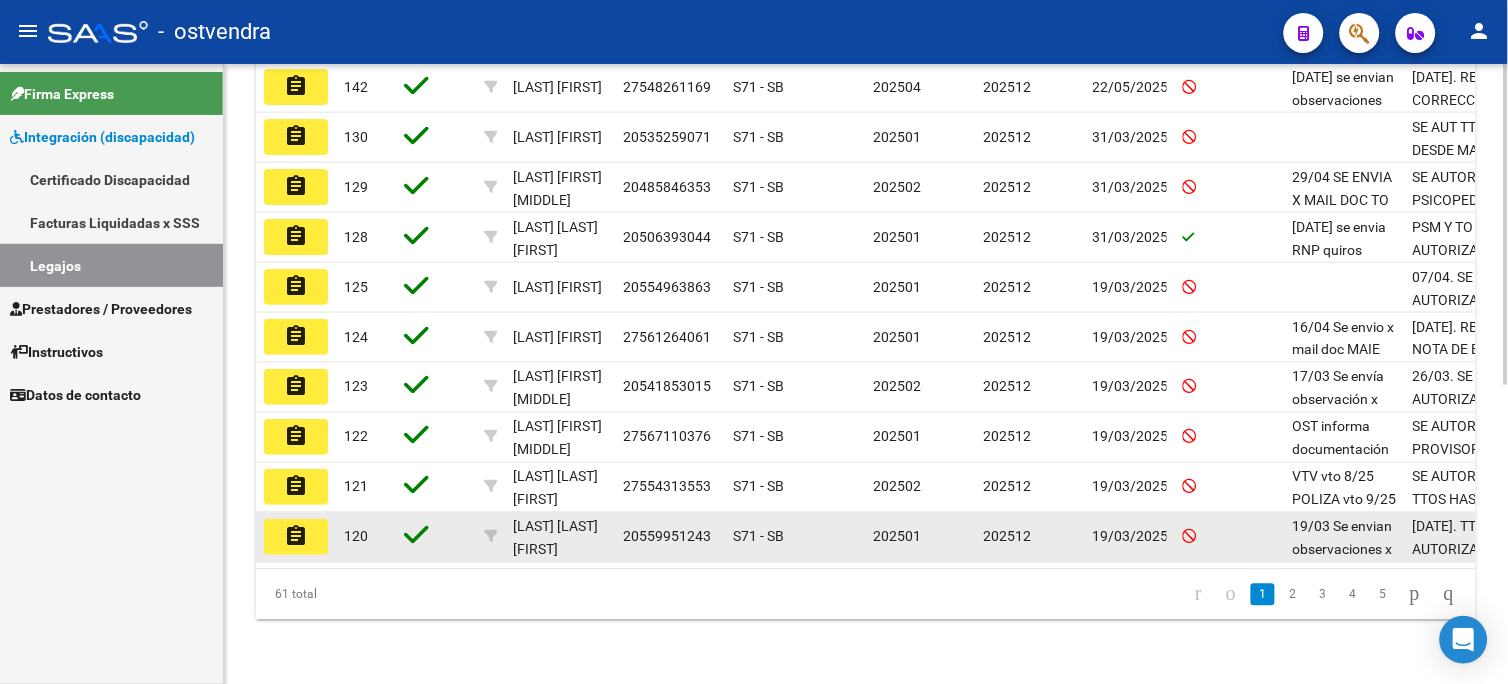 click on "assignment" 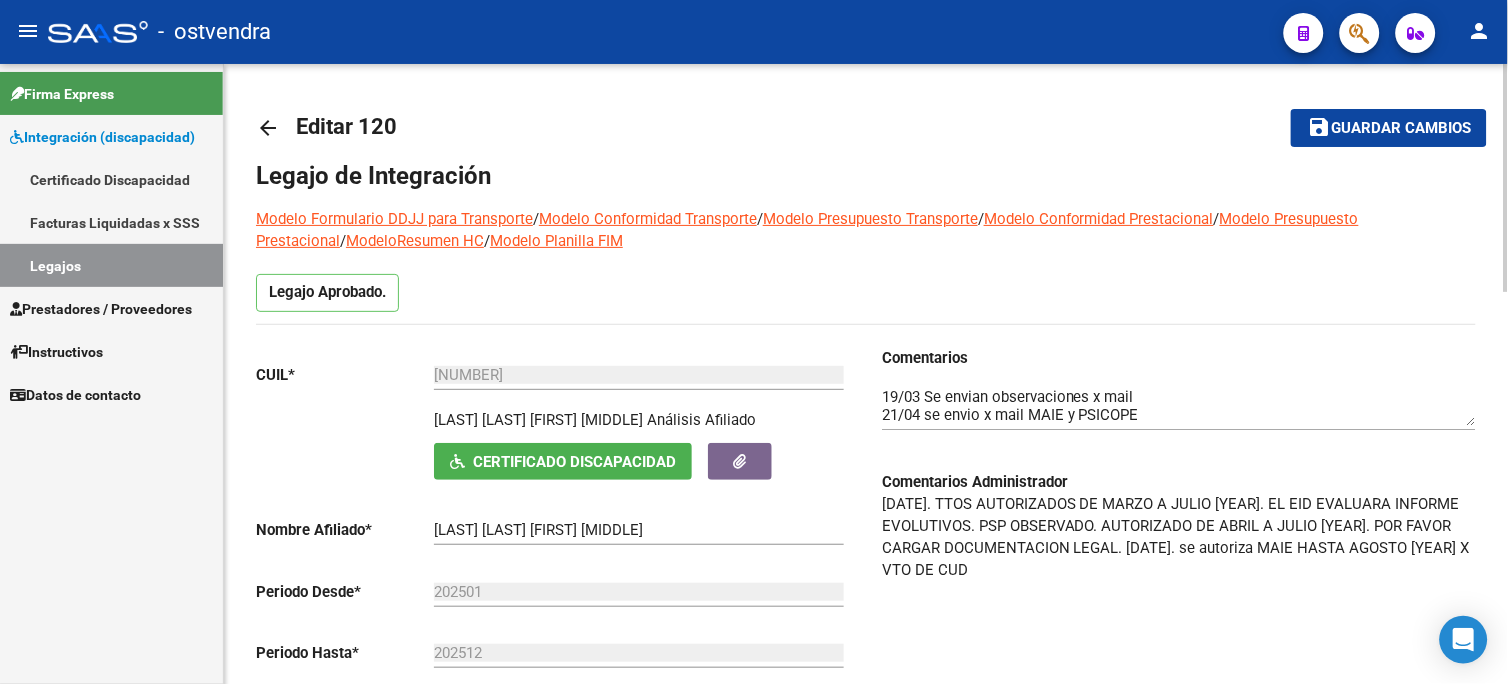 click on "arrow_back Editar [NUMBER] save Guardar cambios Legajo de Integración Modelo Formulario DDJJ para Transporte / Modelo Conformidad Transporte / Modelo Presupuesto Transporte / Modelo Conformidad Prestacional / Modelo Presupuesto Prestacional / ModeloResumen HC / Modelo Planilla FIM Legajo Aprobado. CUIL * [NUMBER] Ingresar CUIL [LAST] [LAST] [FIRST] [MIDDLE] [LAST] Análisis Afiliado Certificado Discapacidad ARCA Padrón Nombre Afiliado * [LAST] [LAST] [FIRST] [MIDDLE] [LAST] Ingresar el nombre Periodo Desde * [YEAR] Ej: [YEAR] Periodo Hasta * [YEAR] Ej: [YEAR] Admite Dependencia Comentarios Comentarios Administrador [DATE]. TTOS AUTORIZADOS DE MARZO A JULIO [YEAR]. EL EID EVALUARA INFORME EVOLUTIVOS. PSP OBSERVADO. RECIBO NUEVO PRESTADOR DE PSP. AUTORIZADO DE ABRIL A JULIO [YEAR]. POR FAVOR CARGAR DOCUMENTACION LEGAL. [DATE]. se autoriza MAIE HASTA AGOSTO [YEAR] X VTO DE CUD Prestadores asociados al legajo Agregar Prestador Aprobado" 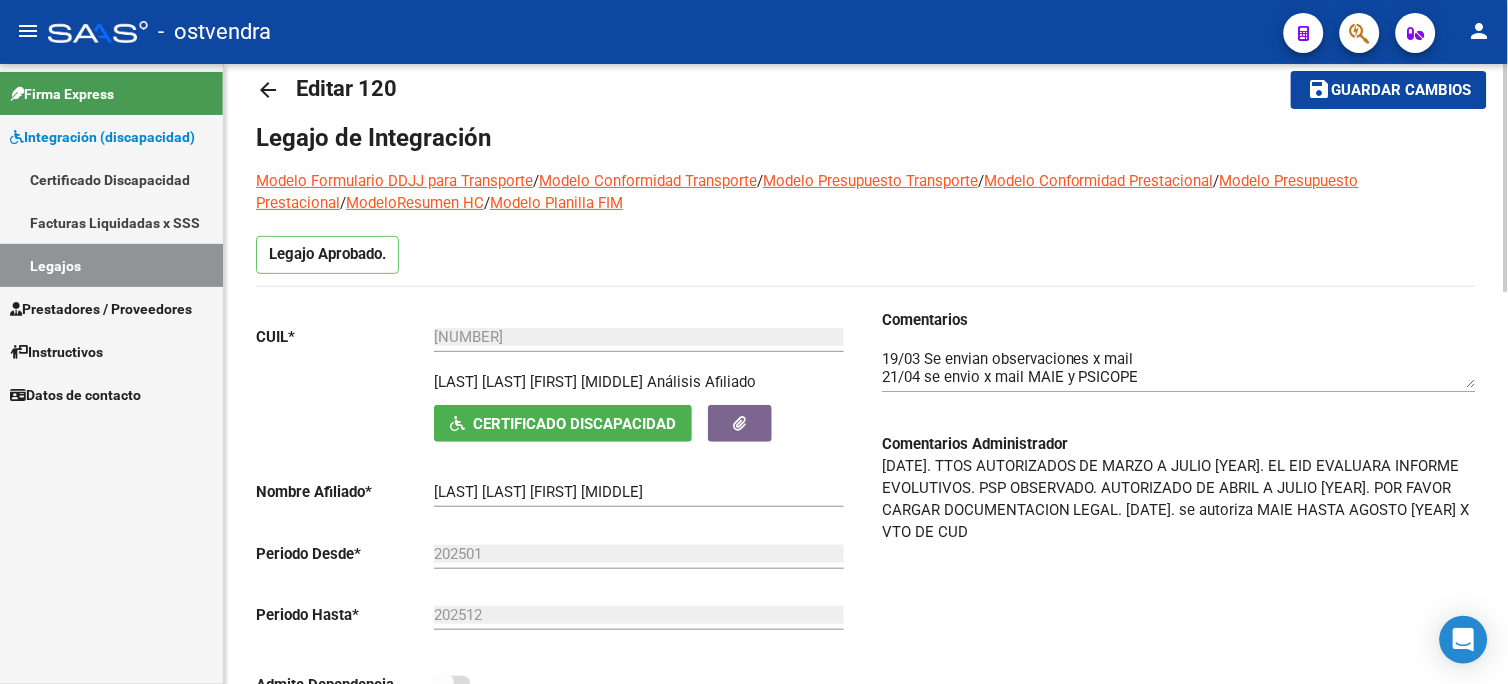 scroll, scrollTop: 60, scrollLeft: 0, axis: vertical 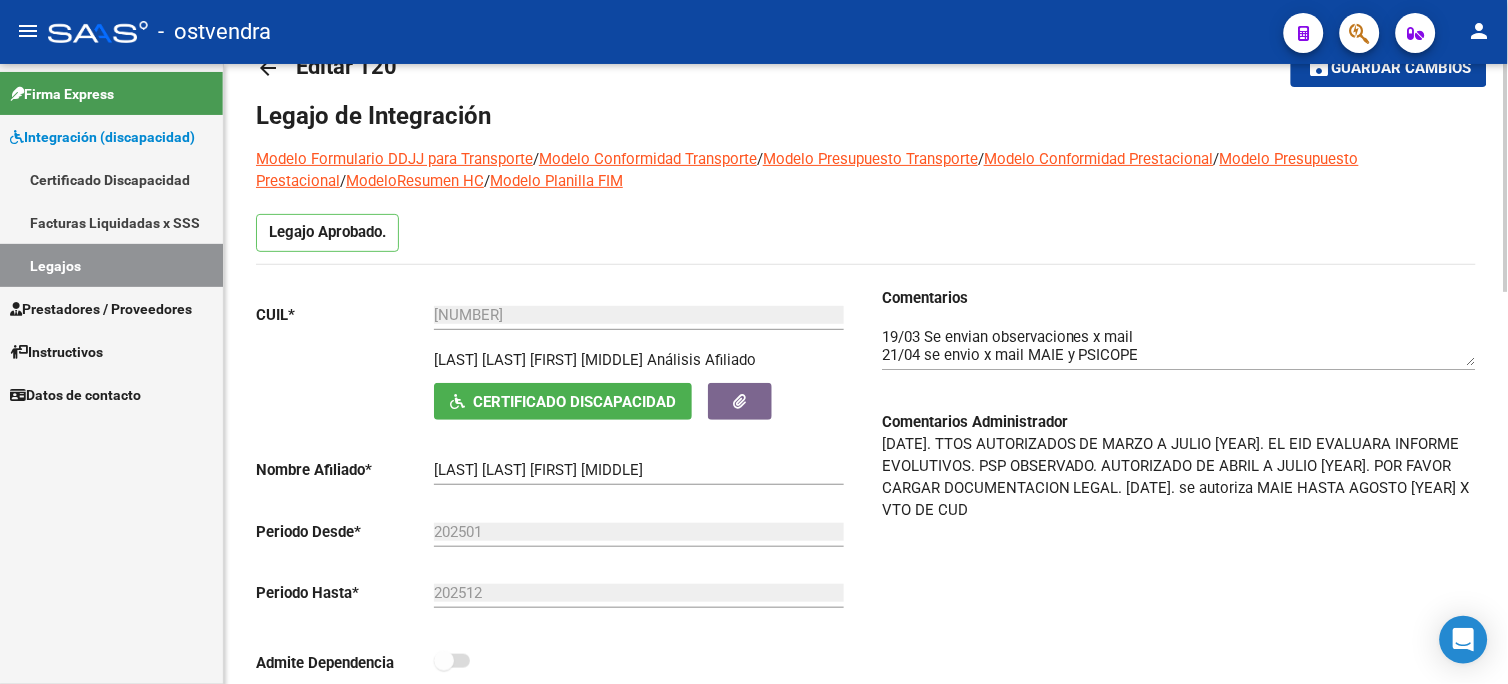 click on "menu - ostvendra person Firma Express Integración (discapacidad) Certificado Discapacidad Facturas Liquidadas x SSS Legajos Prestadores / Proveedores Facturas - Listado/Carga Facturas - Documentación Pagos x Transferencia Auditorías - Listado Auditorías - Comentarios Auditorías - Cambios Área Prestadores - Listado Prestadores - Docu. Instructivos Datos de contacto arrow_back Editar [NUMBER] save Guardar cambios Legajo de Integración Modelo Formulario DDJJ para Transporte / Modelo Conformidad Transporte / Modelo Presupuesto Transporte / Modelo Conformidad Prestacional / Modelo Presupuesto Prestacional / ModeloResumen HC / Modelo Planilla FIM Legajo Aprobado. CUIL * [NUMBER] Ingresar CUIL [LAST] [LAST] [FIRST] [MIDDLE] [LAST] Análisis Afiliado Certificado Discapacidad ARCA Padrón Nombre Afiliado * [LAST] [LAST] [FIRST] [MIDDLE] [LAST] Ingresar el nombre Periodo Desde * [YEAR] Ej: [YEAR] Periodo Hasta * [YEAR] Ej: [YEAR]" at bounding box center (754, 342) 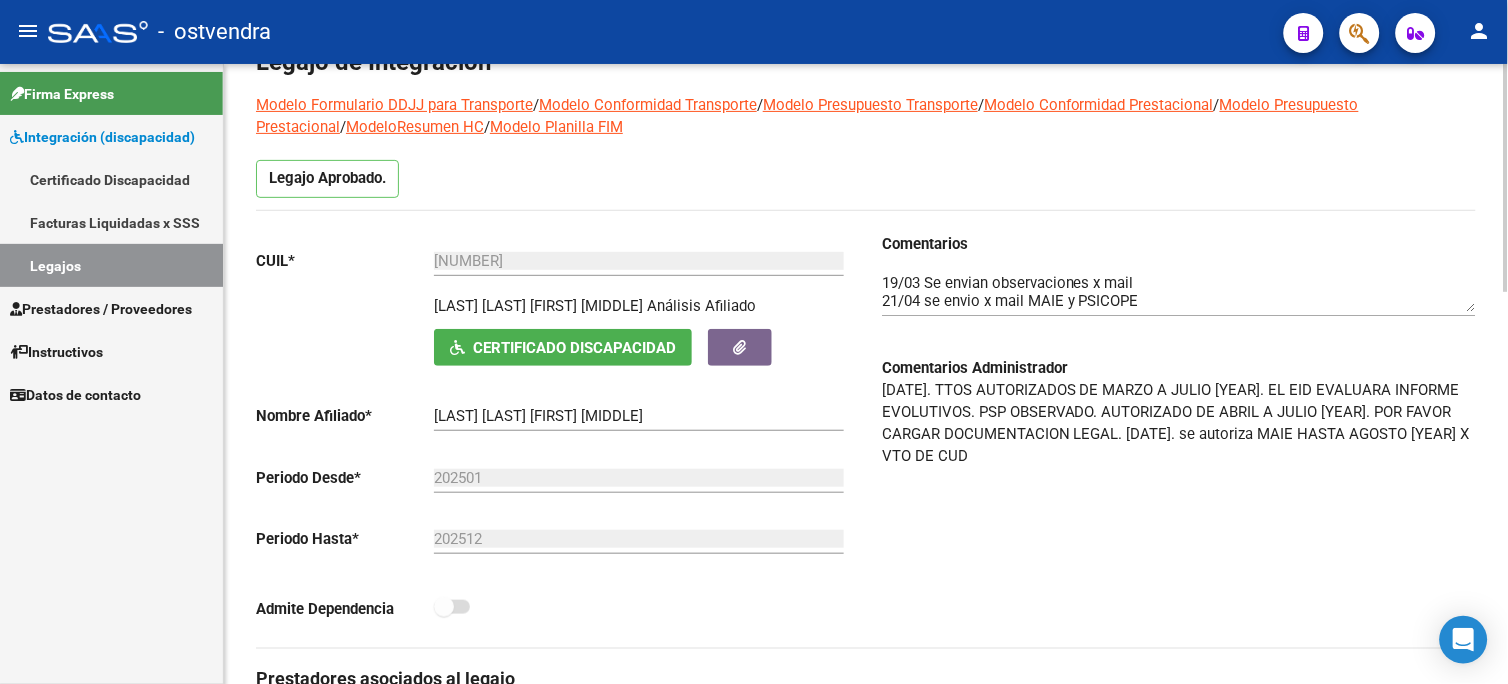 scroll, scrollTop: 130, scrollLeft: 0, axis: vertical 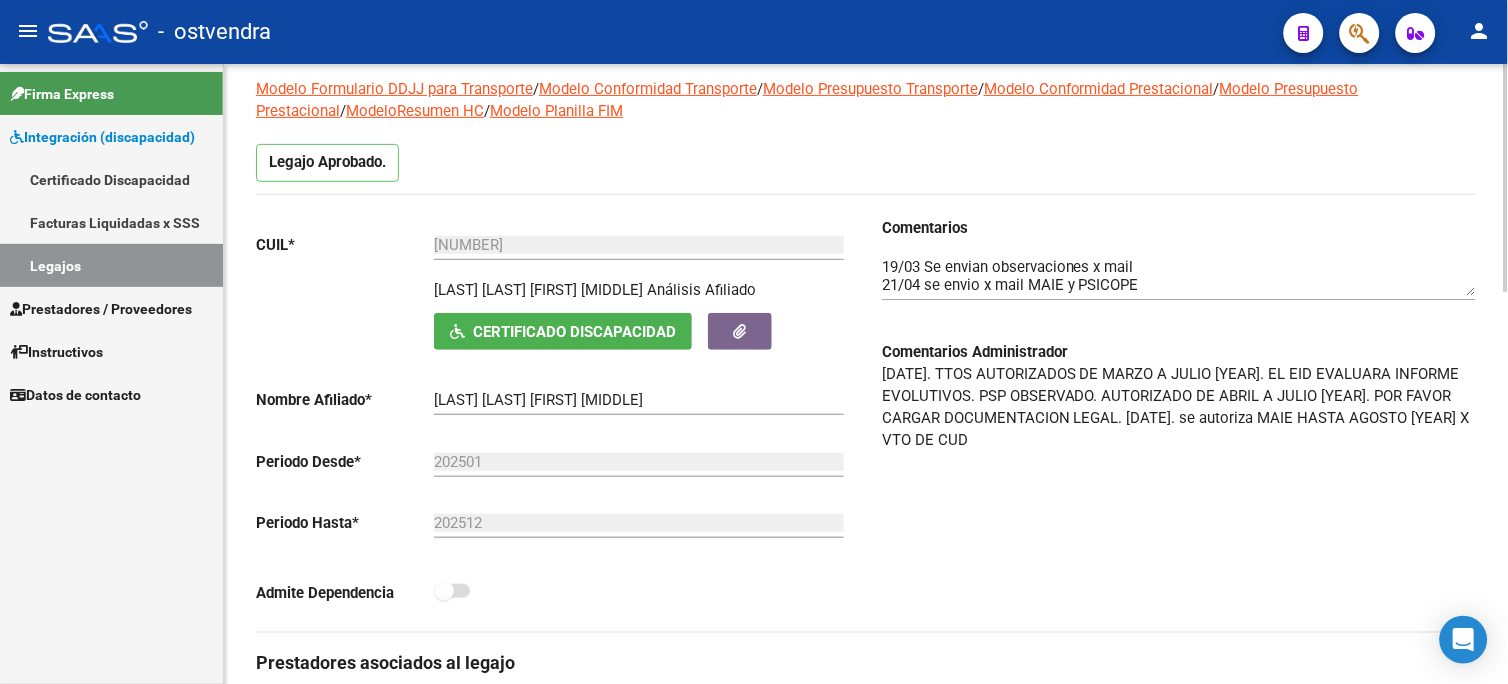 click 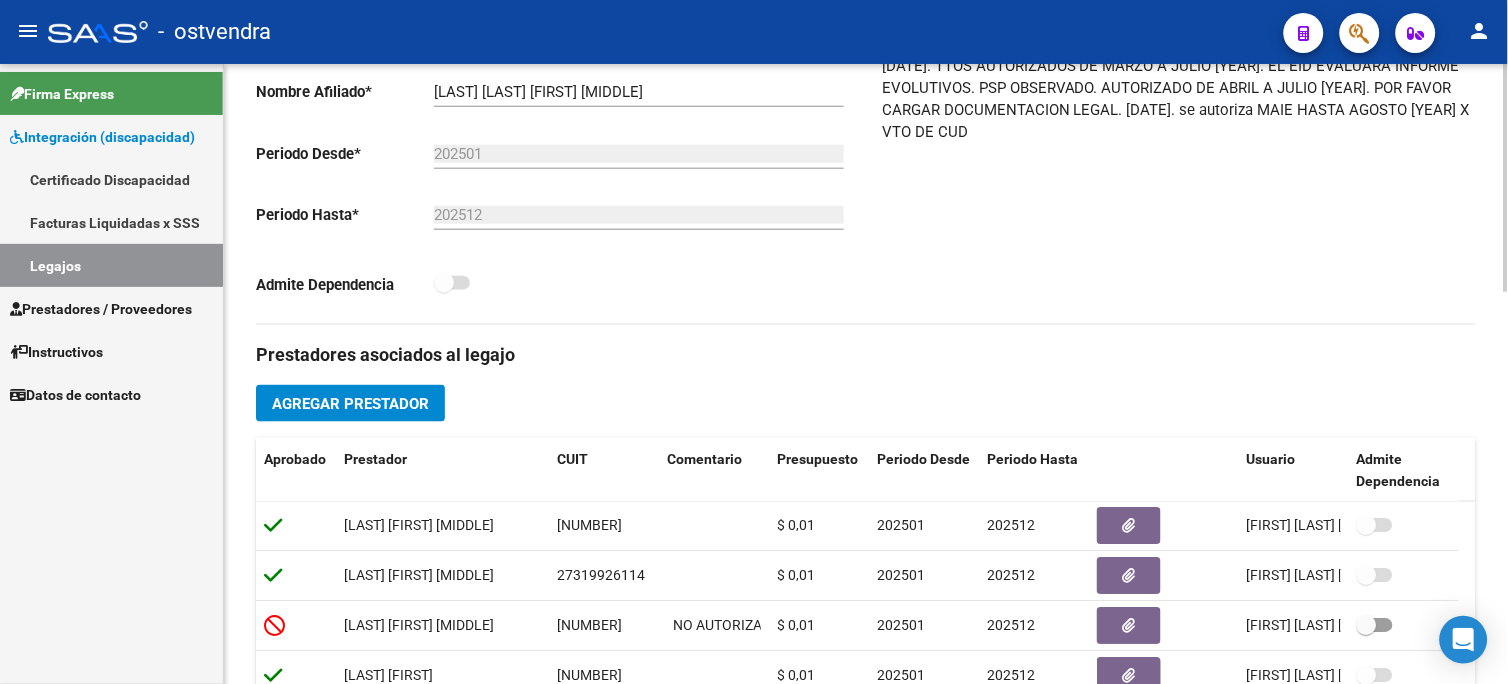 scroll, scrollTop: 516, scrollLeft: 0, axis: vertical 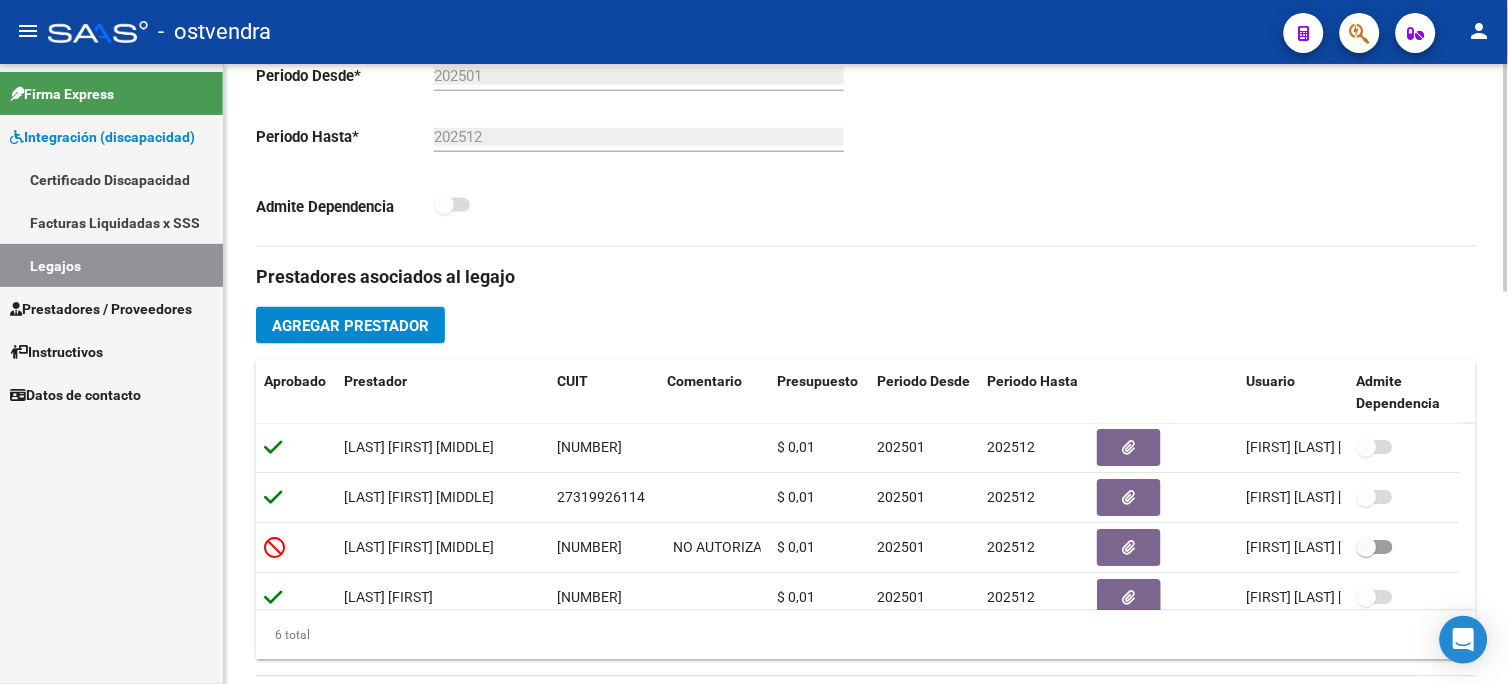 click on "arrow_back Editar [NUMBER] save Guardar cambios Legajo de Integración Modelo Formulario DDJJ para Transporte / Modelo Conformidad Transporte / Modelo Presupuesto Transporte / Modelo Conformidad Prestacional / Modelo Presupuesto Prestacional / ModeloResumen HC / Modelo Planilla FIM Legajo Aprobado. CUIL * [NUMBER] Ingresar CUIL [LAST] [LAST] [FIRST] [MIDDLE] [LAST] Análisis Afiliado Certificado Discapacidad ARCA Padrón Nombre Afiliado * [LAST] [LAST] [FIRST] [MIDDLE] [LAST] Ingresar el nombre Periodo Desde * [YEAR] Ej: [YEAR] Periodo Hasta * [YEAR] Ej: [YEAR] Admite Dependencia Comentarios Comentarios Administrador [DATE]. TTOS AUTORIZADOS DE MARZO A JULIO [YEAR]. EL EID EVALUARA INFORME EVOLUTIVOS. PSP OBSERVADO. RECIBO NUEVO PRESTADOR DE PSP. AUTORIZADO DE ABRIL A JULIO [YEAR]. POR FAVOR CARGAR DOCUMENTACION LEGAL. [DATE]. se autoriza MAIE HASTA AGOSTO [YEAR] X VTO DE CUD Prestadores asociados al legajo Agregar Prestador Aprobado" 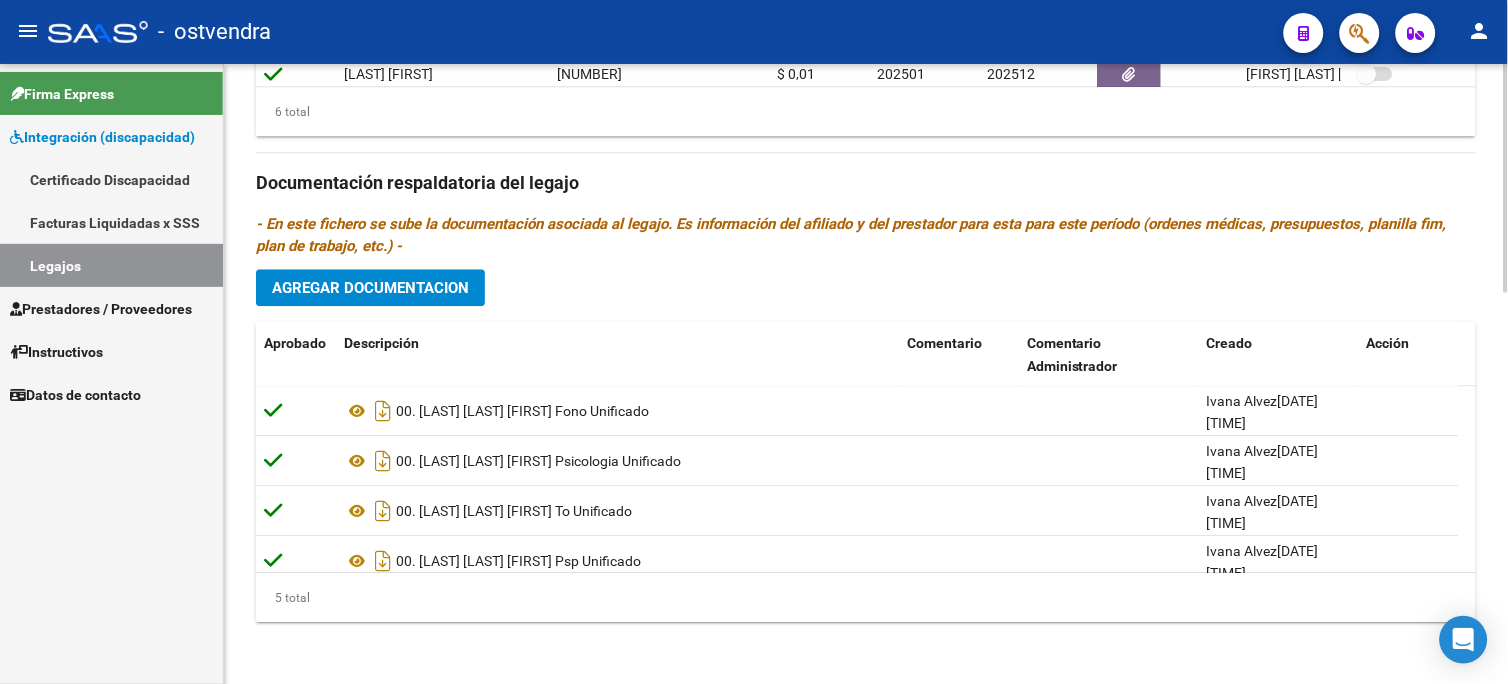 scroll, scrollTop: 1066, scrollLeft: 0, axis: vertical 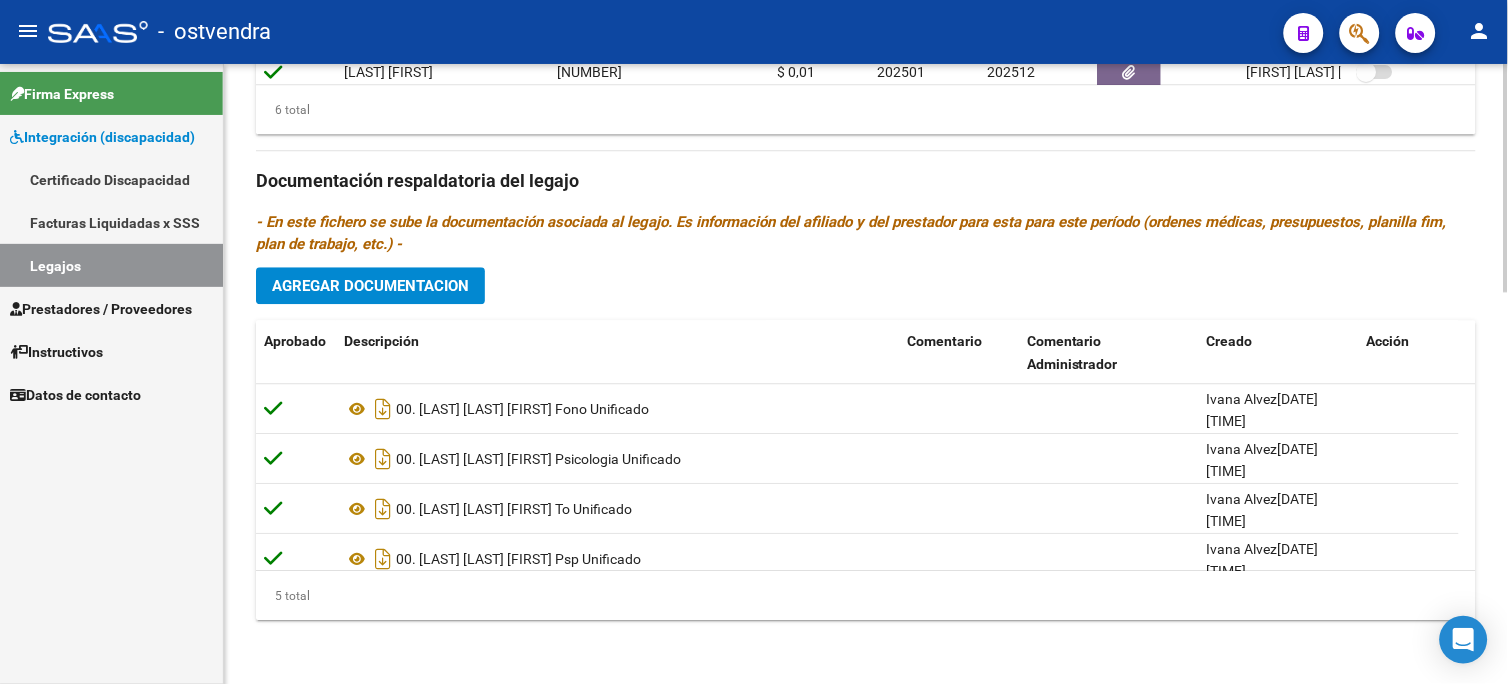 click on "menu - ostvendra person Firma Express Integración (discapacidad) Certificado Discapacidad Facturas Liquidadas x SSS Legajos Prestadores / Proveedores Facturas - Listado/Carga Facturas - Documentación Pagos x Transferencia Auditorías - Listado Auditorías - Comentarios Auditorías - Cambios Área Prestadores - Listado Prestadores - Docu. Instructivos Datos de contacto arrow_back Editar [NUMBER] save Guardar cambios Legajo de Integración Modelo Formulario DDJJ para Transporte / Modelo Conformidad Transporte / Modelo Presupuesto Transporte / Modelo Conformidad Prestacional / Modelo Presupuesto Prestacional / ModeloResumen HC / Modelo Planilla FIM Legajo Aprobado. CUIL * [NUMBER] Ingresar CUIL [LAST] [LAST] [FIRST] [MIDDLE] [LAST] Análisis Afiliado Certificado Discapacidad ARCA Padrón Nombre Afiliado * [LAST] [LAST] [FIRST] [MIDDLE] [LAST] Ingresar el nombre Periodo Desde * [YEAR] Ej: [YEAR] Periodo Hasta * [YEAR] Ej: [YEAR]" at bounding box center [754, 342] 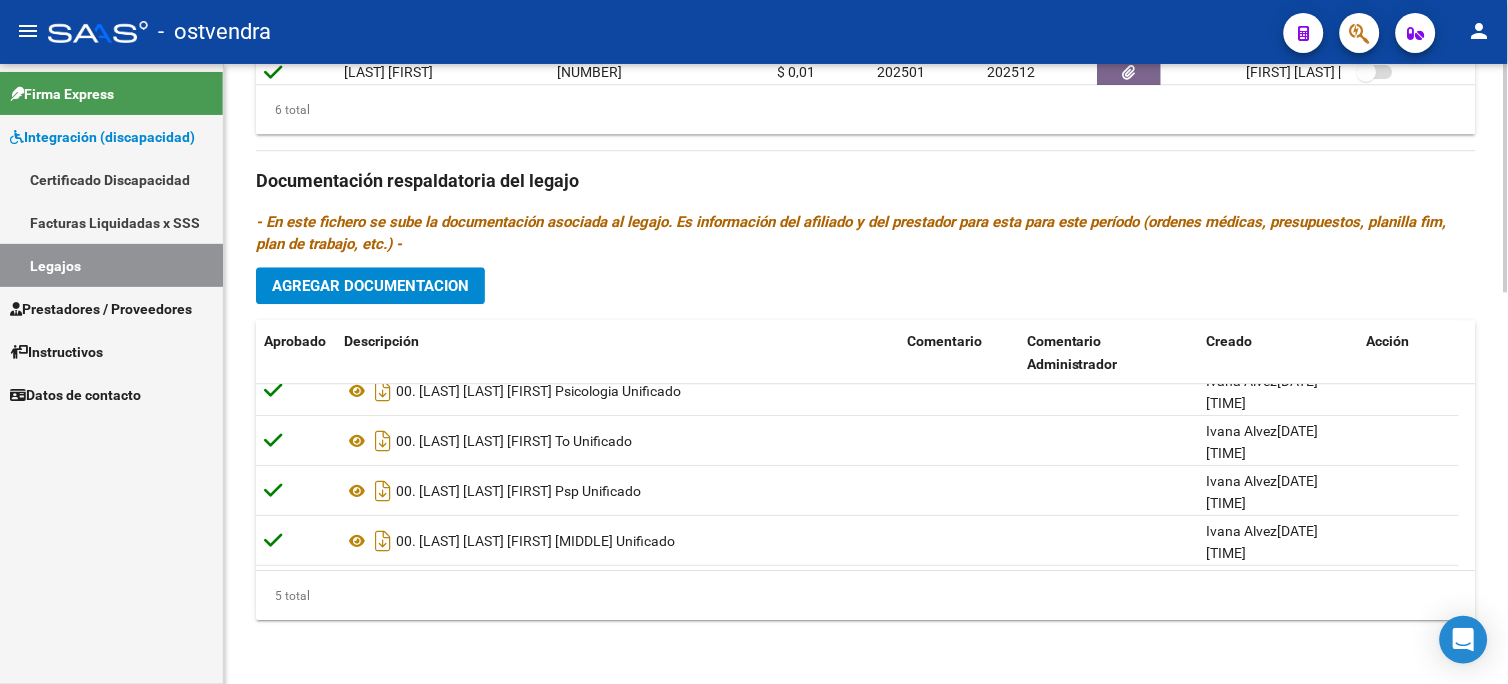scroll, scrollTop: 70, scrollLeft: 0, axis: vertical 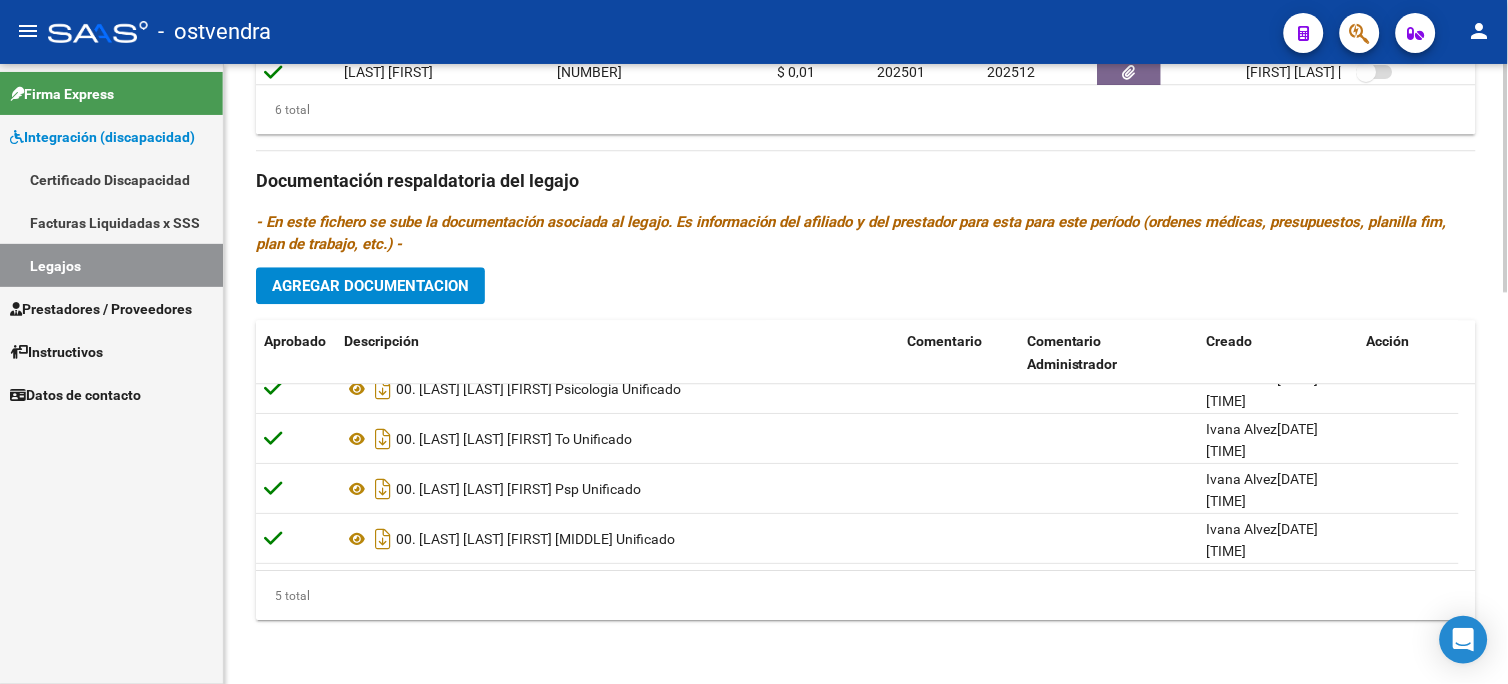 click on "arrow_back Editar [NUMBER] save Guardar cambios Legajo de Integración Modelo Formulario DDJJ para Transporte / Modelo Conformidad Transporte / Modelo Presupuesto Transporte / Modelo Conformidad Prestacional / Modelo Presupuesto Prestacional / ModeloResumen HC / Modelo Planilla FIM Legajo Aprobado. CUIL * [NUMBER] Ingresar CUIL [LAST] [LAST] [FIRST] [MIDDLE] [LAST] Análisis Afiliado Certificado Discapacidad ARCA Padrón Nombre Afiliado * [LAST] [LAST] [FIRST] [MIDDLE] [LAST] Ingresar el nombre Periodo Desde * [YEAR] Ej: [YEAR] Periodo Hasta * [YEAR] Ej: [YEAR] Admite Dependencia Comentarios Comentarios Administrador [DATE]. TTOS AUTORIZADOS DE MARZO A JULIO [YEAR]. EL EID EVALUARA INFORME EVOLUTIVOS. PSP OBSERVADO. RECIBO NUEVO PRESTADOR DE PSP. AUTORIZADO DE ABRIL A JULIO [YEAR]. POR FAVOR CARGAR DOCUMENTACION LEGAL. [DATE]. se autoriza MAIE HASTA AGOSTO [YEAR] X VTO DE CUD Prestadores asociados al legajo Agregar Prestador Aprobado" 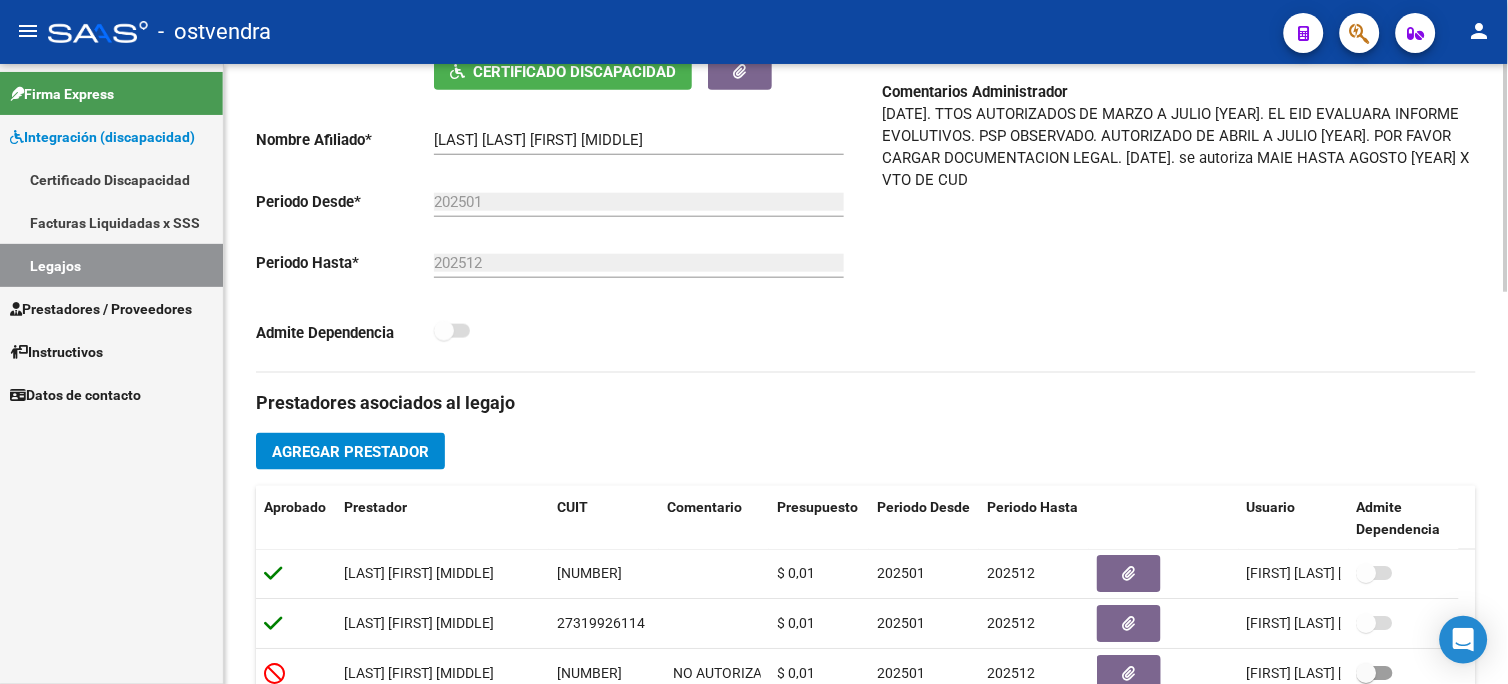scroll, scrollTop: 371, scrollLeft: 0, axis: vertical 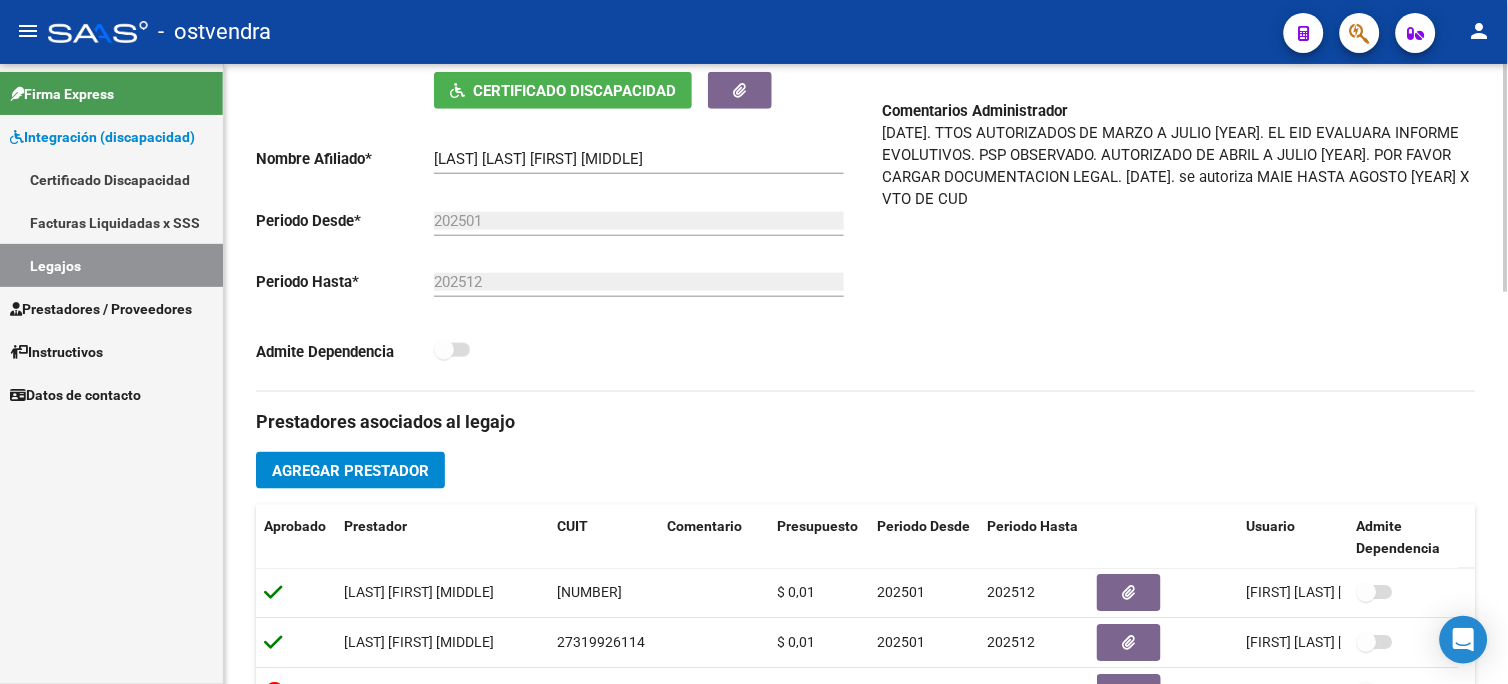 click on "menu - ostvendra person Firma Express Integración (discapacidad) Certificado Discapacidad Facturas Liquidadas x SSS Legajos Prestadores / Proveedores Facturas - Listado/Carga Facturas - Documentación Pagos x Transferencia Auditorías - Listado Auditorías - Comentarios Auditorías - Cambios Área Prestadores - Listado Prestadores - Docu. Instructivos Datos de contacto arrow_back Editar [NUMBER] save Guardar cambios Legajo de Integración Modelo Formulario DDJJ para Transporte / Modelo Conformidad Transporte / Modelo Presupuesto Transporte / Modelo Conformidad Prestacional / Modelo Presupuesto Prestacional / ModeloResumen HC / Modelo Planilla FIM Legajo Aprobado. CUIL * [NUMBER] Ingresar CUIL [LAST] [LAST] [FIRST] [MIDDLE] [LAST] Análisis Afiliado Certificado Discapacidad ARCA Padrón Nombre Afiliado * [LAST] [LAST] [FIRST] [MIDDLE] [LAST] Ingresar el nombre Periodo Desde * [YEAR] Ej: [YEAR] Periodo Hasta * [YEAR] Ej: [YEAR]" at bounding box center (754, 342) 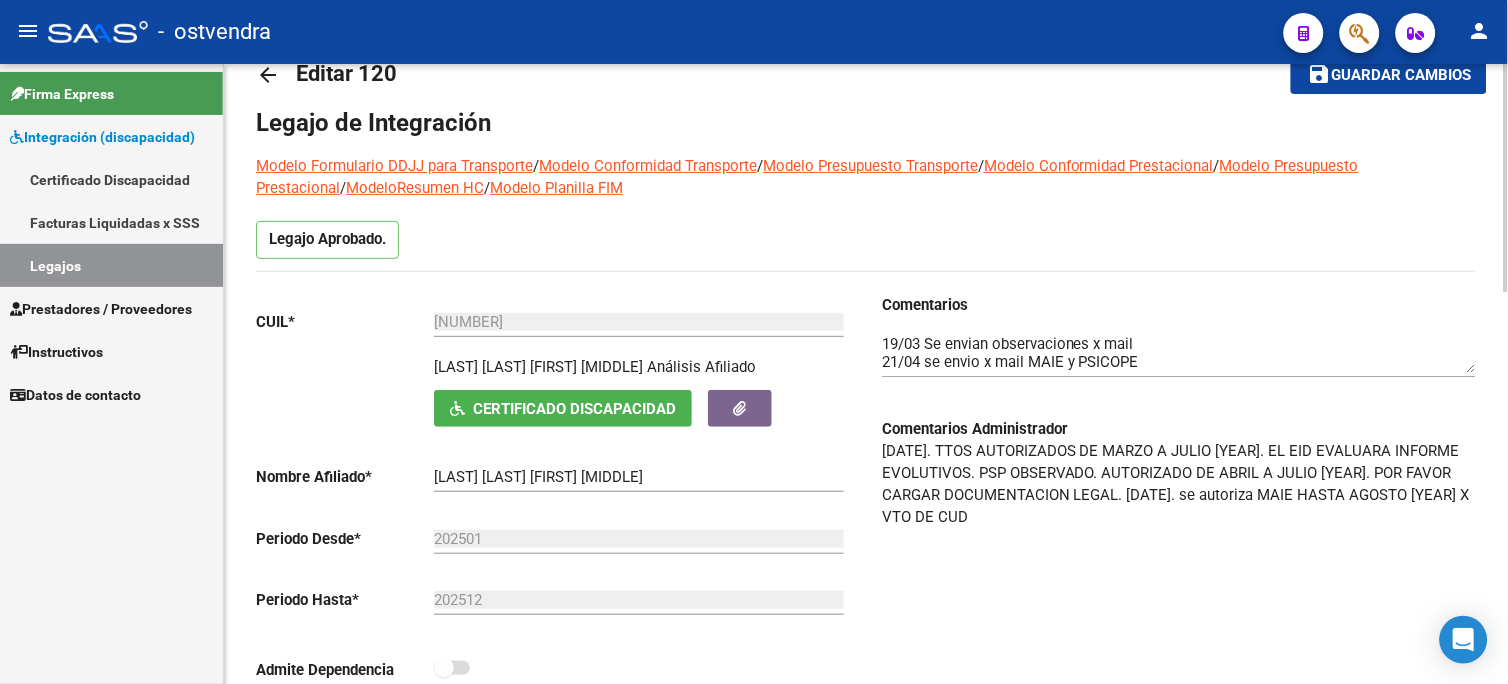 scroll, scrollTop: 0, scrollLeft: 0, axis: both 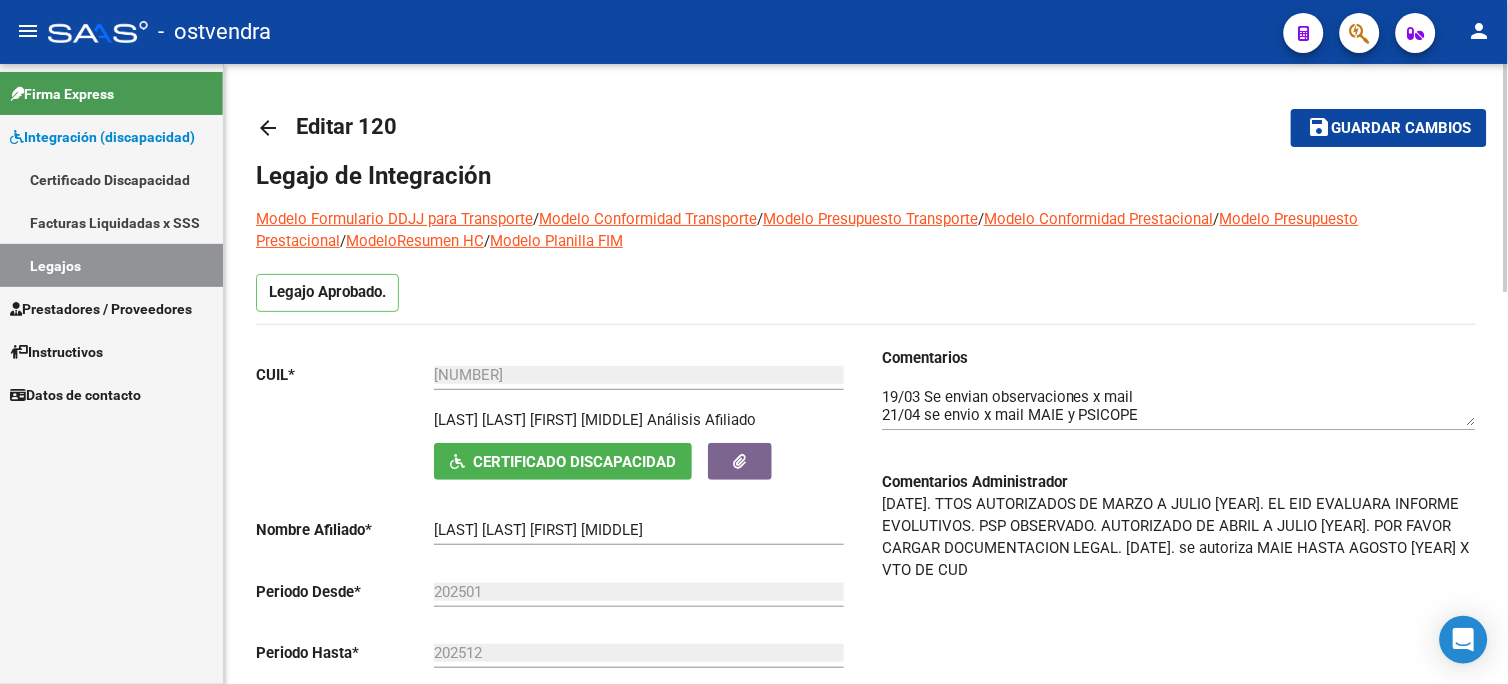 click on "menu - ostvendra person Firma Express Integración (discapacidad) Certificado Discapacidad Facturas Liquidadas x SSS Legajos Prestadores / Proveedores Facturas - Listado/Carga Facturas - Documentación Pagos x Transferencia Auditorías - Listado Auditorías - Comentarios Auditorías - Cambios Área Prestadores - Listado Prestadores - Docu. Instructivos Datos de contacto arrow_back Editar [NUMBER] save Guardar cambios Legajo de Integración Modelo Formulario DDJJ para Transporte / Modelo Conformidad Transporte / Modelo Presupuesto Transporte / Modelo Conformidad Prestacional / Modelo Presupuesto Prestacional / ModeloResumen HC / Modelo Planilla FIM Legajo Aprobado. CUIL * [NUMBER] Ingresar CUIL [LAST] [LAST] [FIRST] [MIDDLE] [LAST] Análisis Afiliado Certificado Discapacidad ARCA Padrón Nombre Afiliado * [LAST] [LAST] [FIRST] [MIDDLE] [LAST] Ingresar el nombre Periodo Desde * [YEAR] Ej: [YEAR] Periodo Hasta * [YEAR] Ej: [YEAR]" at bounding box center [754, 342] 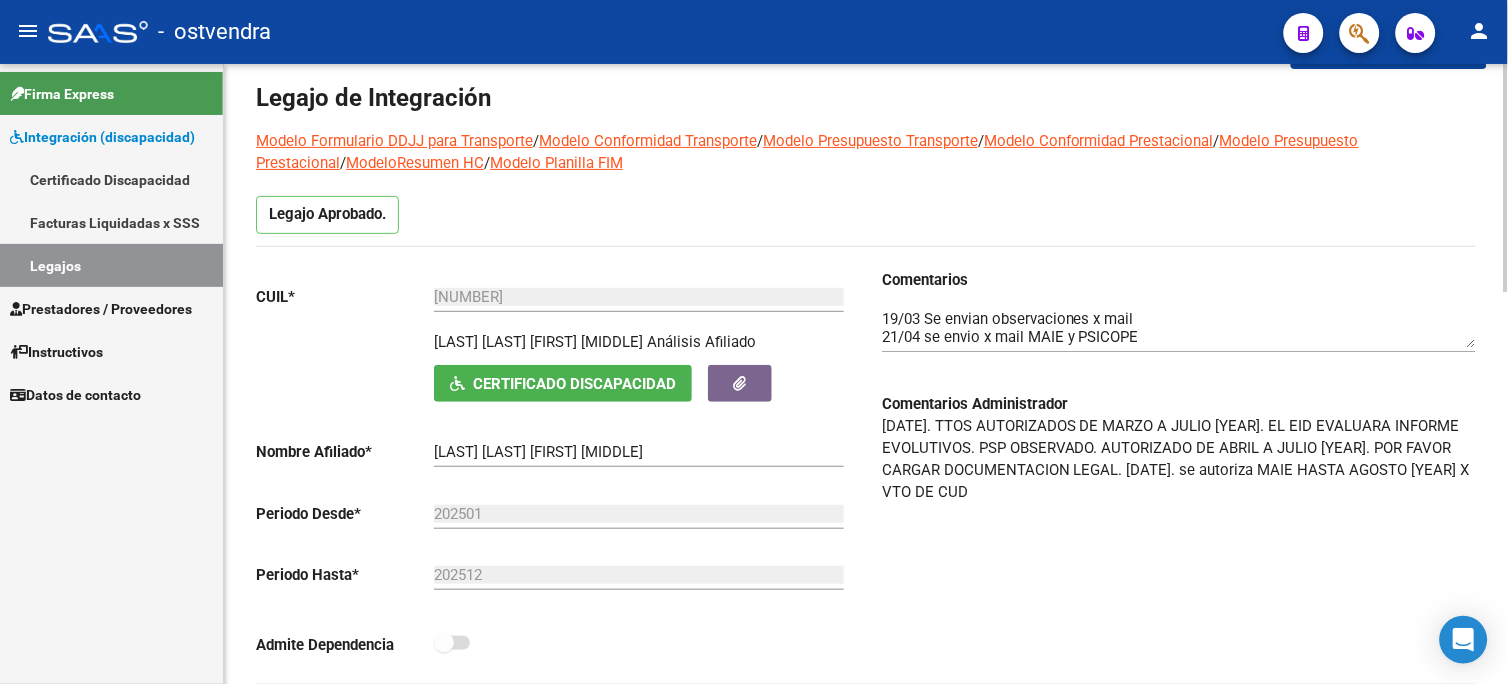 scroll, scrollTop: 87, scrollLeft: 0, axis: vertical 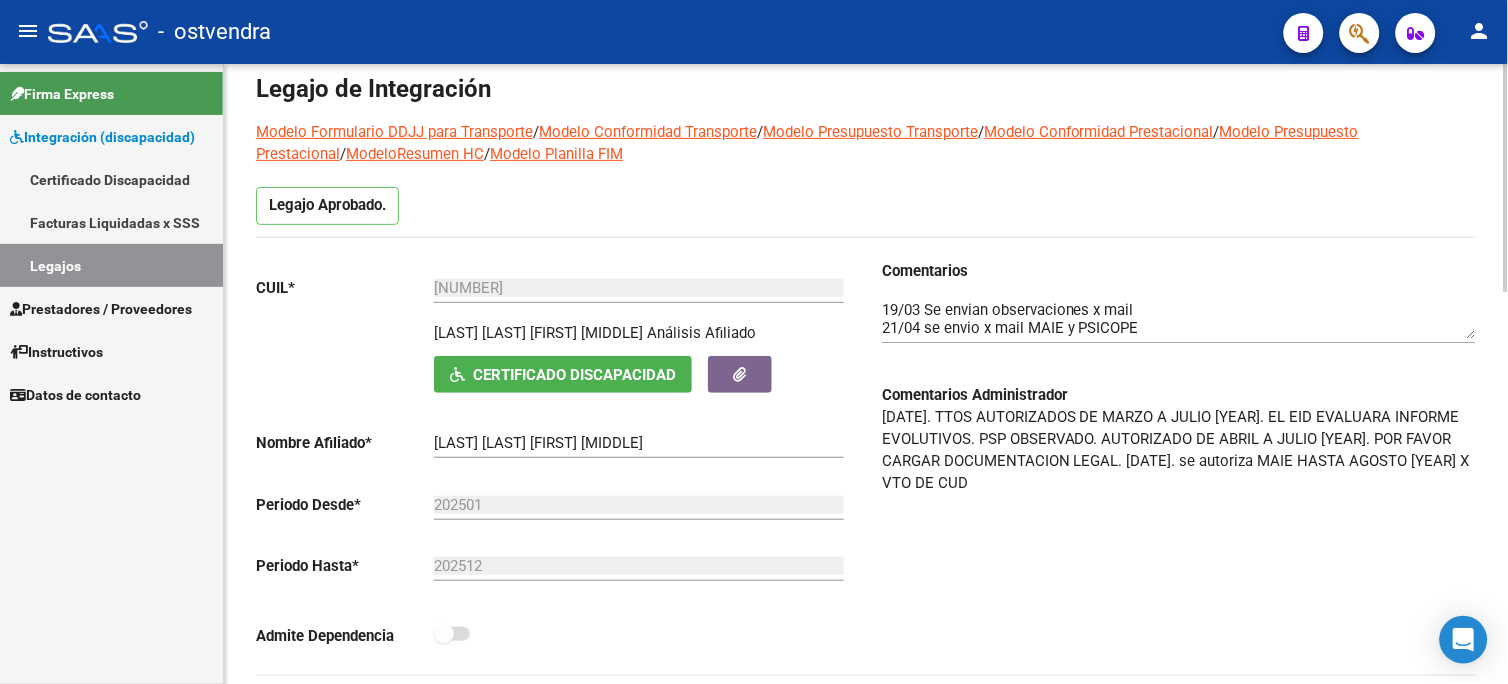 click on "menu - ostvendra person Firma Express Integración (discapacidad) Certificado Discapacidad Facturas Liquidadas x SSS Legajos Prestadores / Proveedores Facturas - Listado/Carga Facturas - Documentación Pagos x Transferencia Auditorías - Listado Auditorías - Comentarios Auditorías - Cambios Área Prestadores - Listado Prestadores - Docu. Instructivos Datos de contacto arrow_back Editar [NUMBER] save Guardar cambios Legajo de Integración Modelo Formulario DDJJ para Transporte / Modelo Conformidad Transporte / Modelo Presupuesto Transporte / Modelo Conformidad Prestacional / Modelo Presupuesto Prestacional / ModeloResumen HC / Modelo Planilla FIM Legajo Aprobado. CUIL * [NUMBER] Ingresar CUIL [LAST] [LAST] [FIRST] [MIDDLE] [LAST] Análisis Afiliado Certificado Discapacidad ARCA Padrón Nombre Afiliado * [LAST] [LAST] [FIRST] [MIDDLE] [LAST] Ingresar el nombre Periodo Desde * [YEAR] Ej: [YEAR] Periodo Hasta * [YEAR] Ej: [YEAR]" at bounding box center [754, 342] 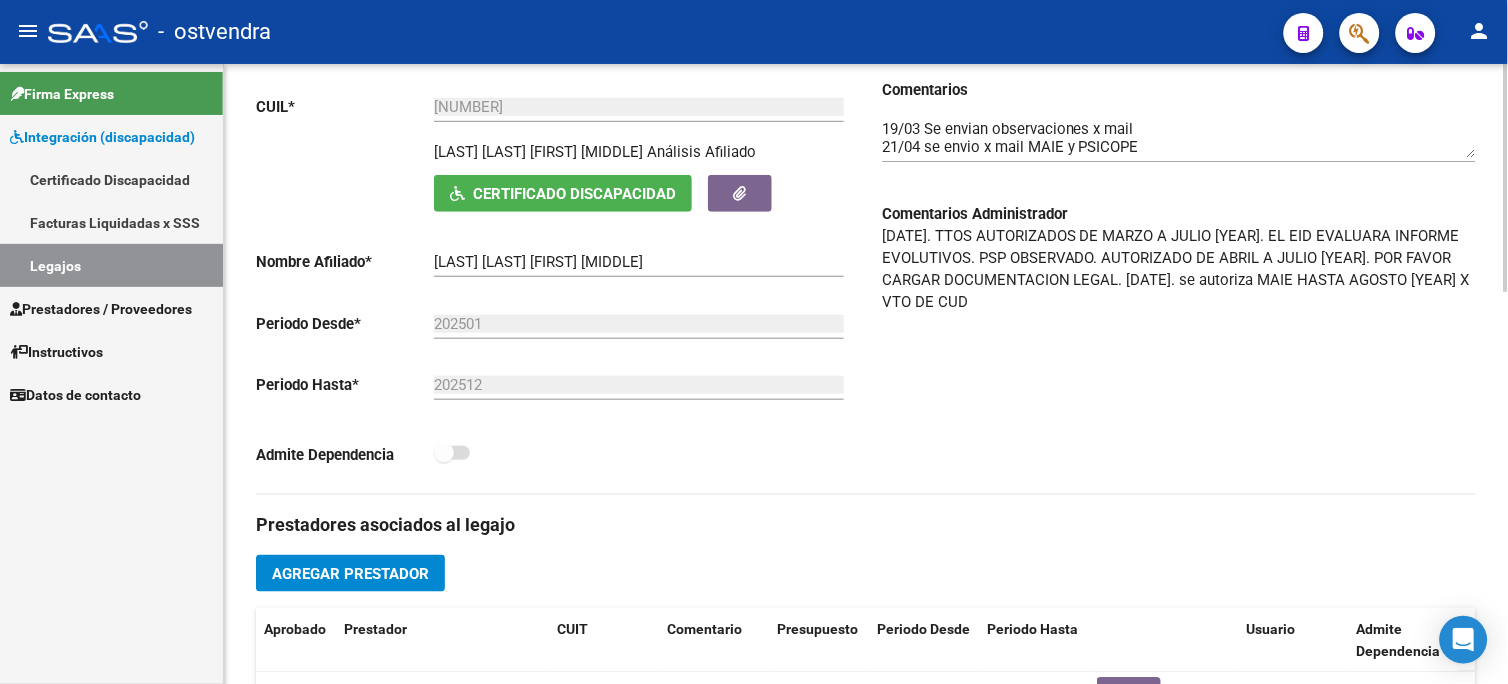 scroll, scrollTop: 145, scrollLeft: 0, axis: vertical 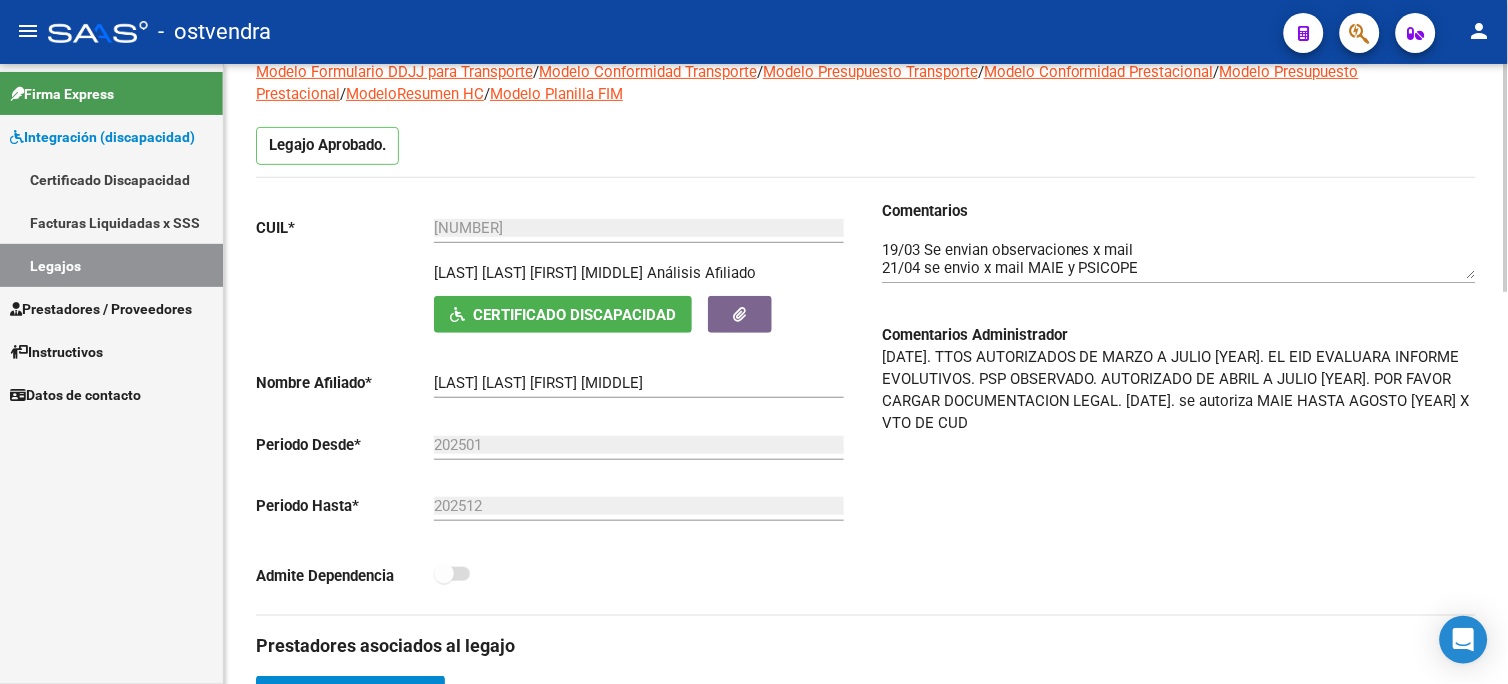click 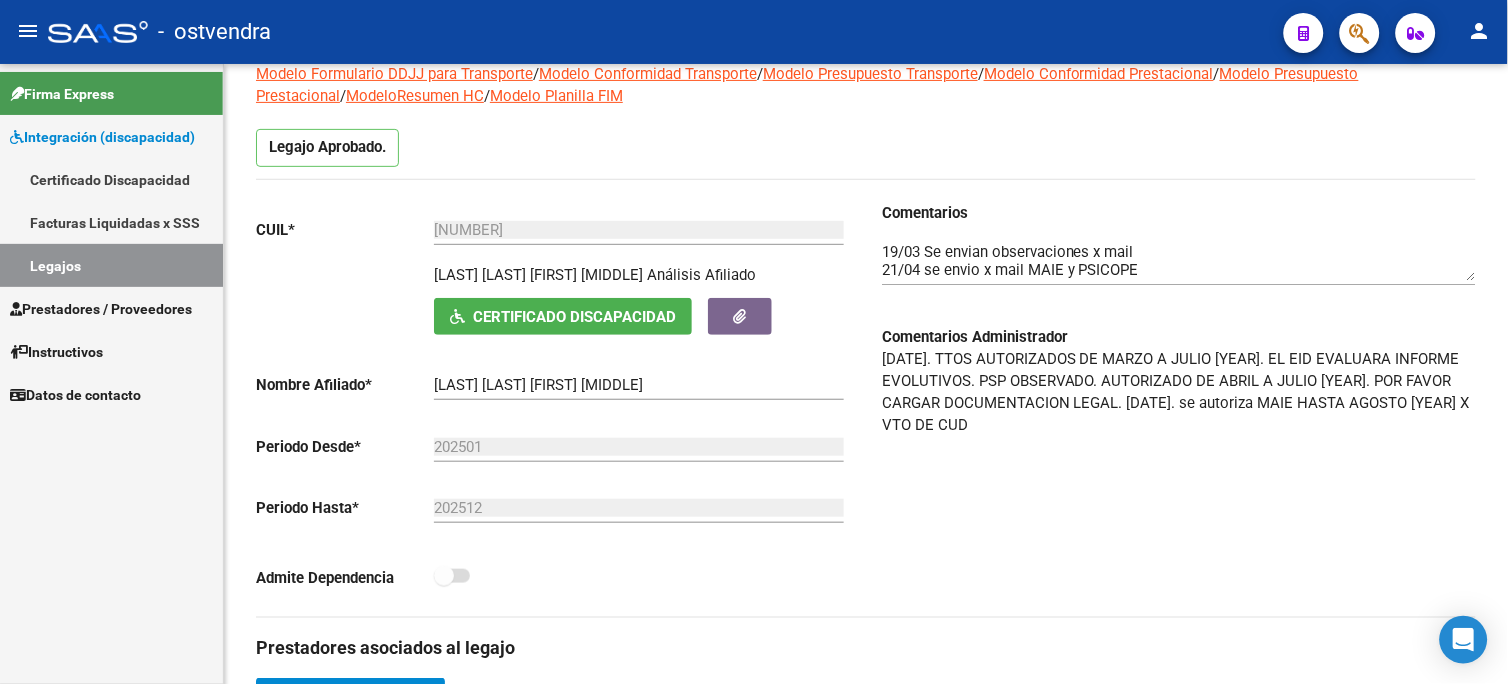 click on "Legajos" at bounding box center (111, 265) 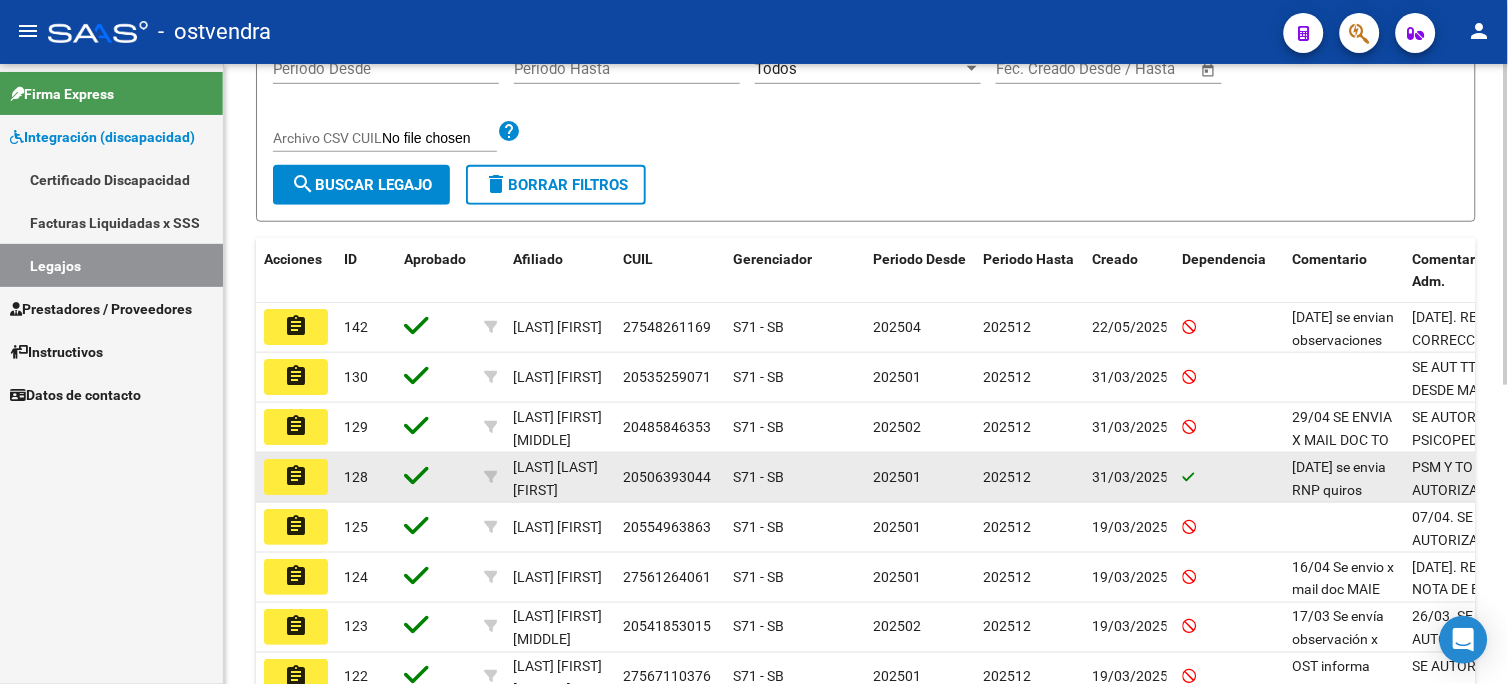 scroll, scrollTop: 367, scrollLeft: 0, axis: vertical 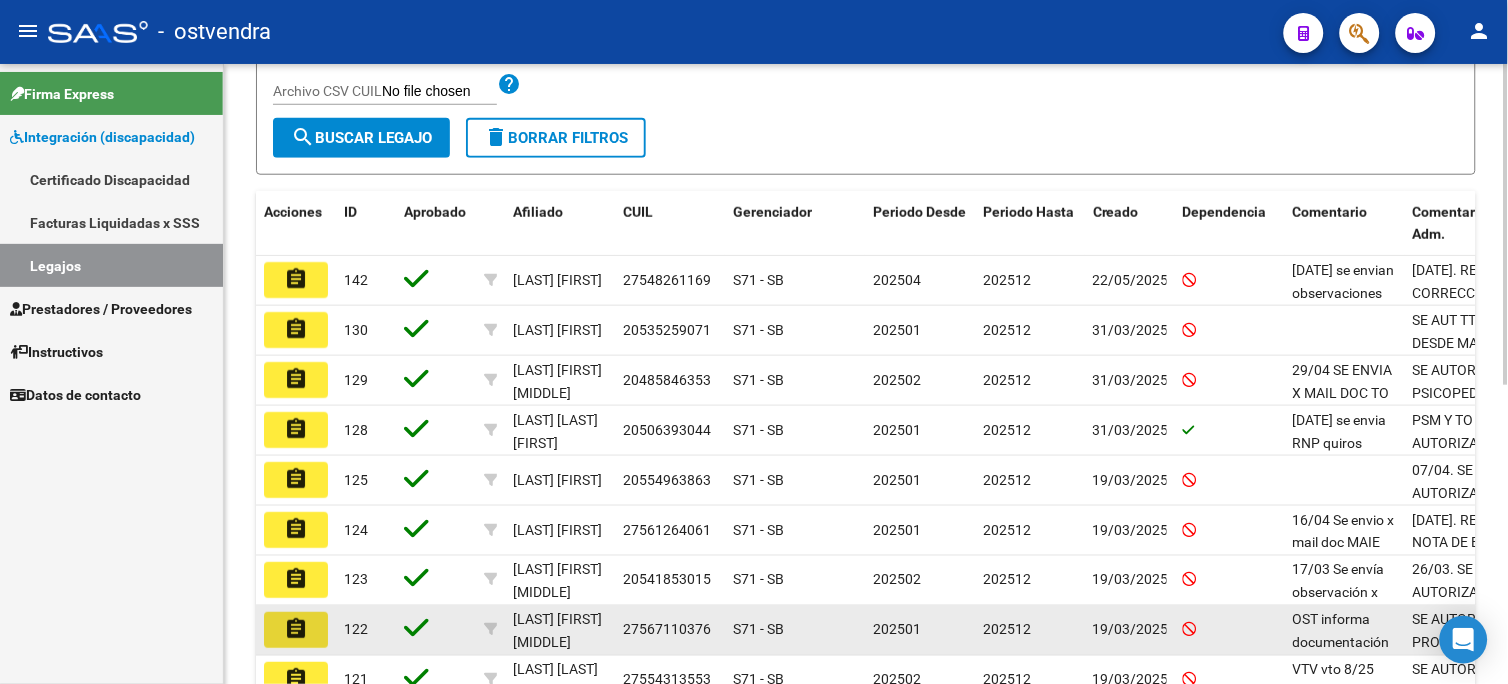 click on "assignment" 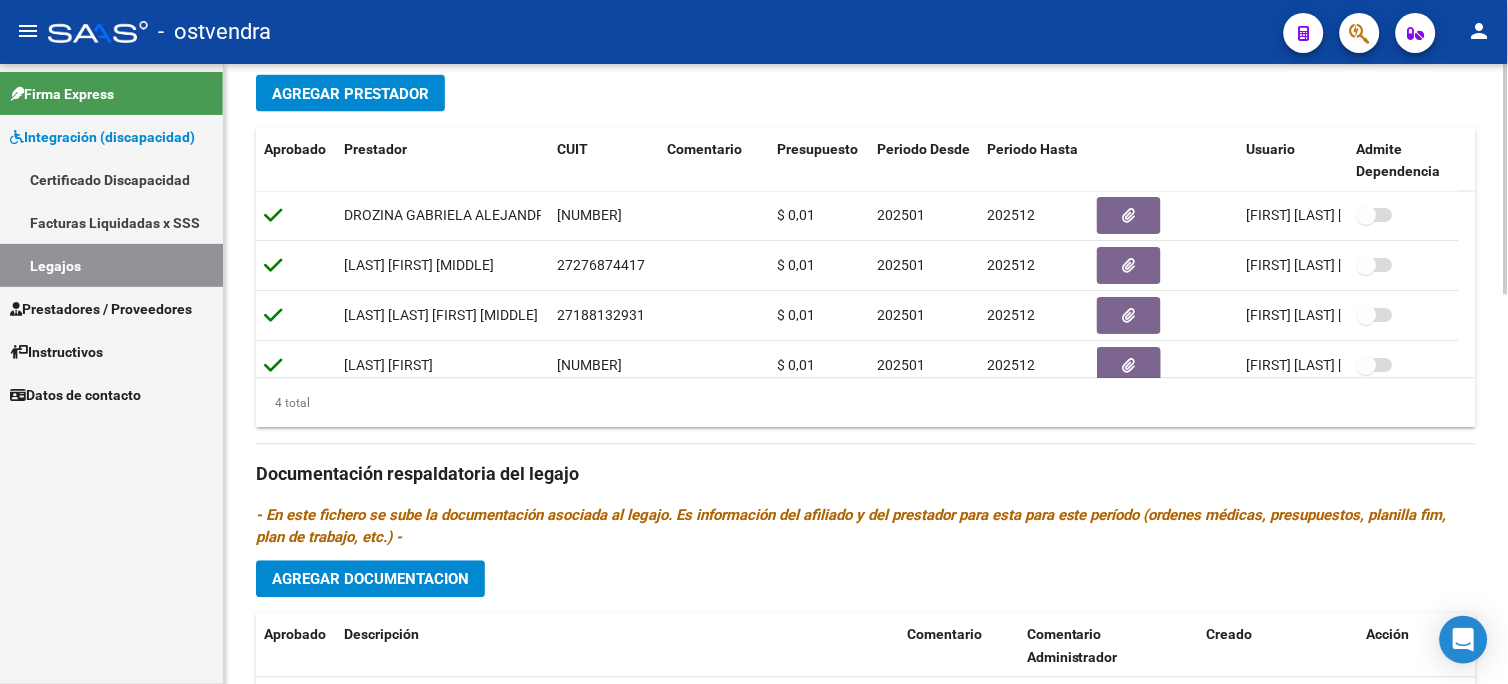 scroll, scrollTop: 754, scrollLeft: 0, axis: vertical 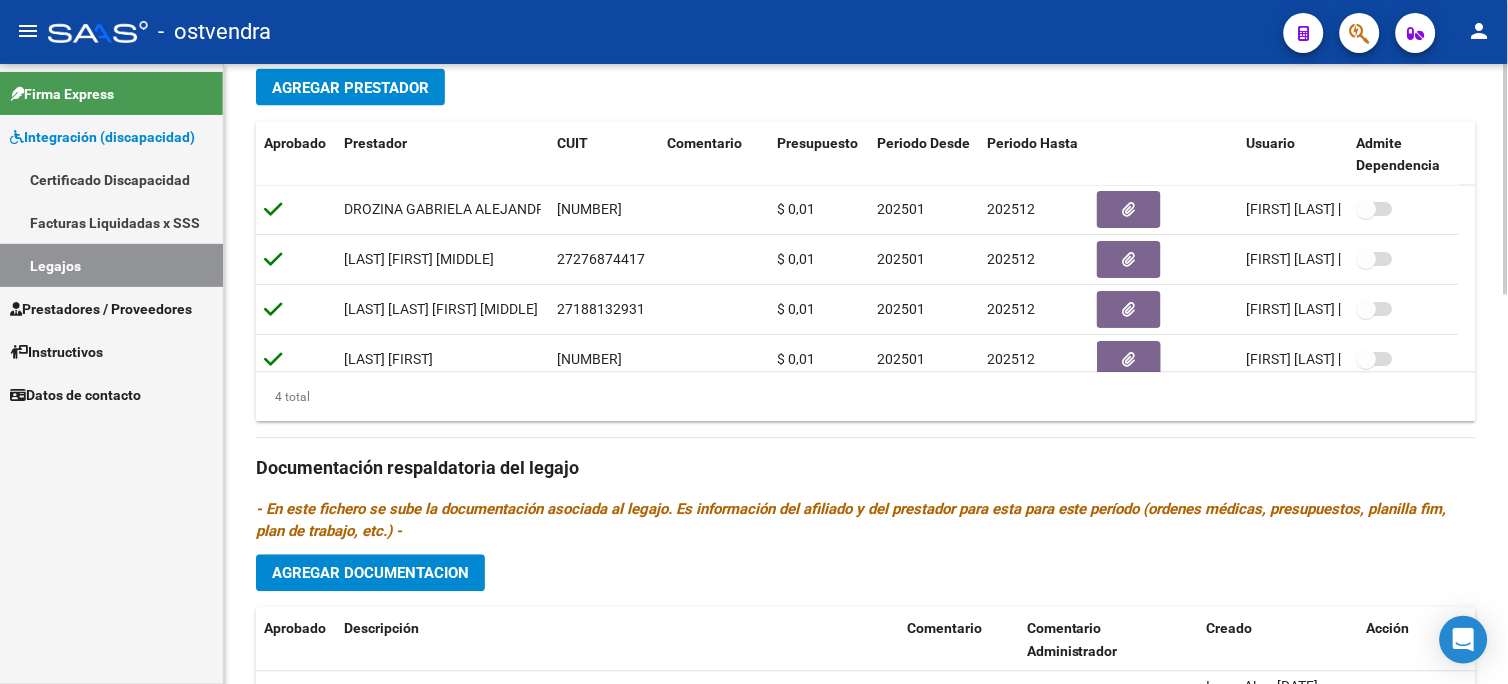 click on "menu - ostvendra person Firma Express Integración (discapacidad) Certificado Discapacidad Facturas Liquidadas x SSS Legajos Prestadores / Proveedores Facturas - Listado/Carga Facturas - Documentación Pagos x Transferencia Auditorías - Listado Auditorías - Comentarios Auditorías - Cambios Área Prestadores - Listado Prestadores - Docu. Instructivos Datos de contacto arrow_back Editar [NUMBER] save Guardar cambios Legajo de Integración Modelo Formulario DDJJ para Transporte / Modelo Conformidad Transporte / Modelo Presupuesto Transporte / Modelo Conformidad Prestacional / Modelo Presupuesto Prestacional / ModeloResumen HC / Modelo Planilla FIM Legajo Aprobado. CUIL * [NUMBER] Ingresar CUIL [LAST] [FIRST] [MIDDLE] [LAST] Análisis Afiliado Certificado Discapacidad ARCA Padrón Nombre Afiliado * [LAST] [FIRST] [MIDDLE] [LAST] Ingresar el nombre Periodo Desde * [YEAR] Ej: [YEAR] Periodo Hasta * [YEAR] Ej: [YEAR] Admite Dependencia Comentarios Aprobado" at bounding box center (754, 342) 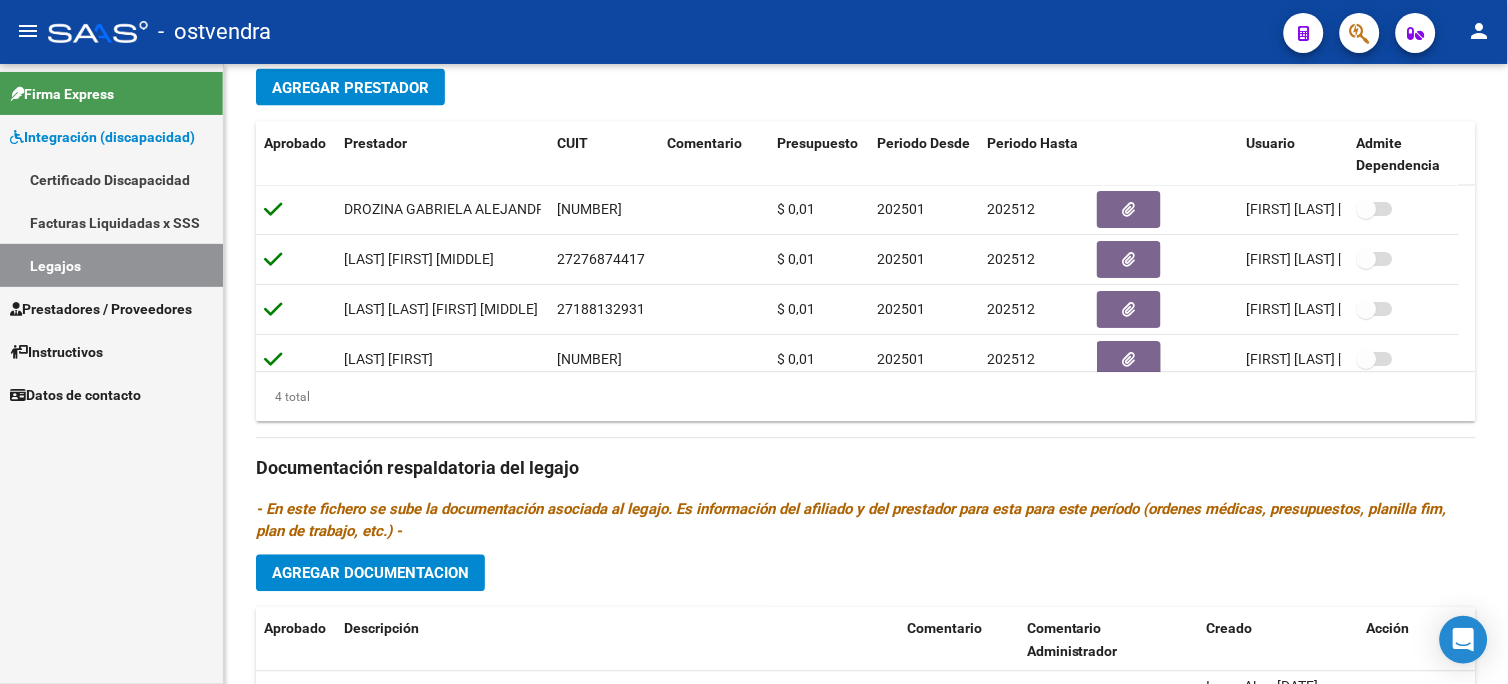 scroll, scrollTop: 21, scrollLeft: 0, axis: vertical 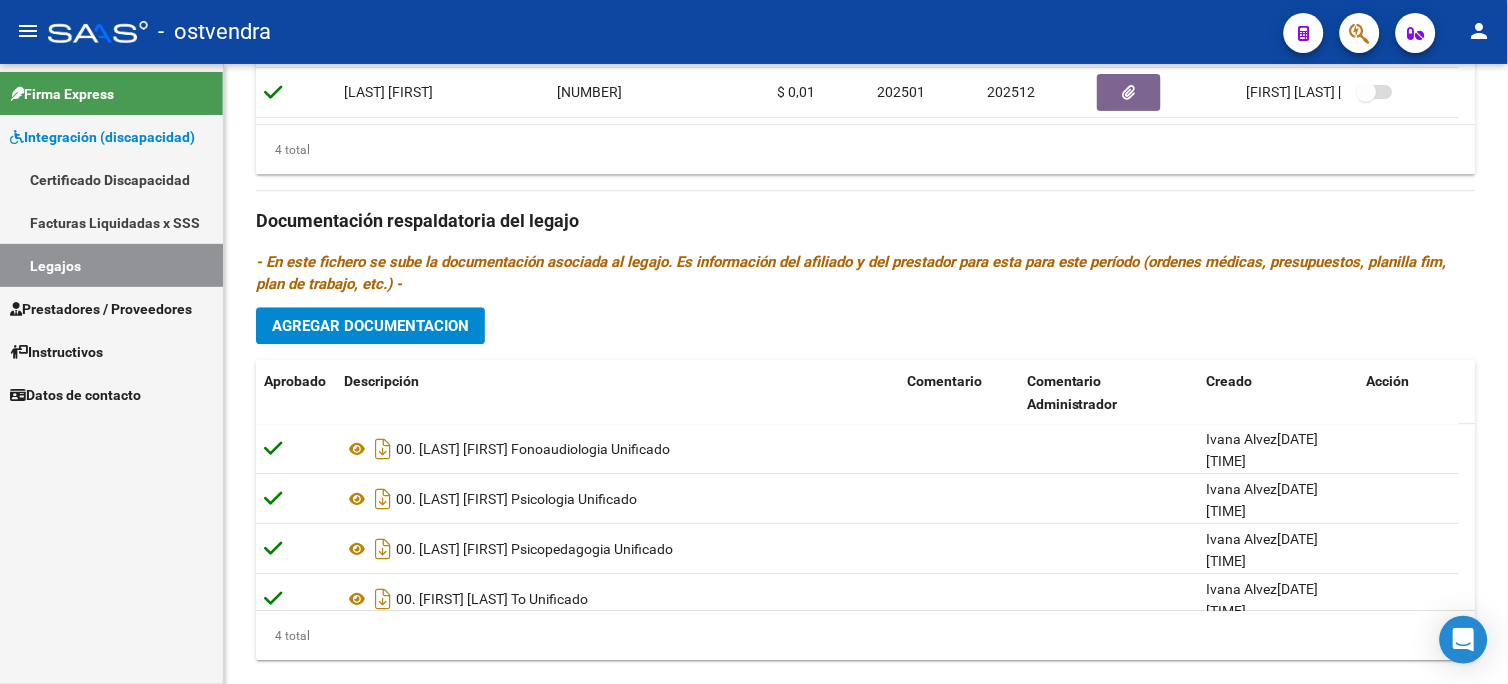 click on "menu - ostvendra person Firma Express Integración (discapacidad) Certificado Discapacidad Facturas Liquidadas x SSS Legajos Prestadores / Proveedores Facturas - Listado/Carga Facturas - Documentación Pagos x Transferencia Auditorías - Listado Auditorías - Comentarios Auditorías - Cambios Área Prestadores - Listado Prestadores - Docu. Instructivos Datos de contacto arrow_back Editar [NUMBER] save Guardar cambios Legajo de Integración Modelo Formulario DDJJ para Transporte / Modelo Conformidad Transporte / Modelo Presupuesto Transporte / Modelo Conformidad Prestacional / Modelo Presupuesto Prestacional / ModeloResumen HC / Modelo Planilla FIM Legajo Aprobado. CUIL * [NUMBER] Ingresar CUIL [LAST] [FIRST] [MIDDLE] [LAST] Análisis Afiliado Certificado Discapacidad ARCA Padrón Nombre Afiliado * [LAST] [FIRST] [MIDDLE] [LAST] Ingresar el nombre Periodo Desde * [YEAR] Ej: [YEAR] Periodo Hasta * [YEAR] Ej: [YEAR] Admite Dependencia Comentarios Aprobado" at bounding box center (754, 342) 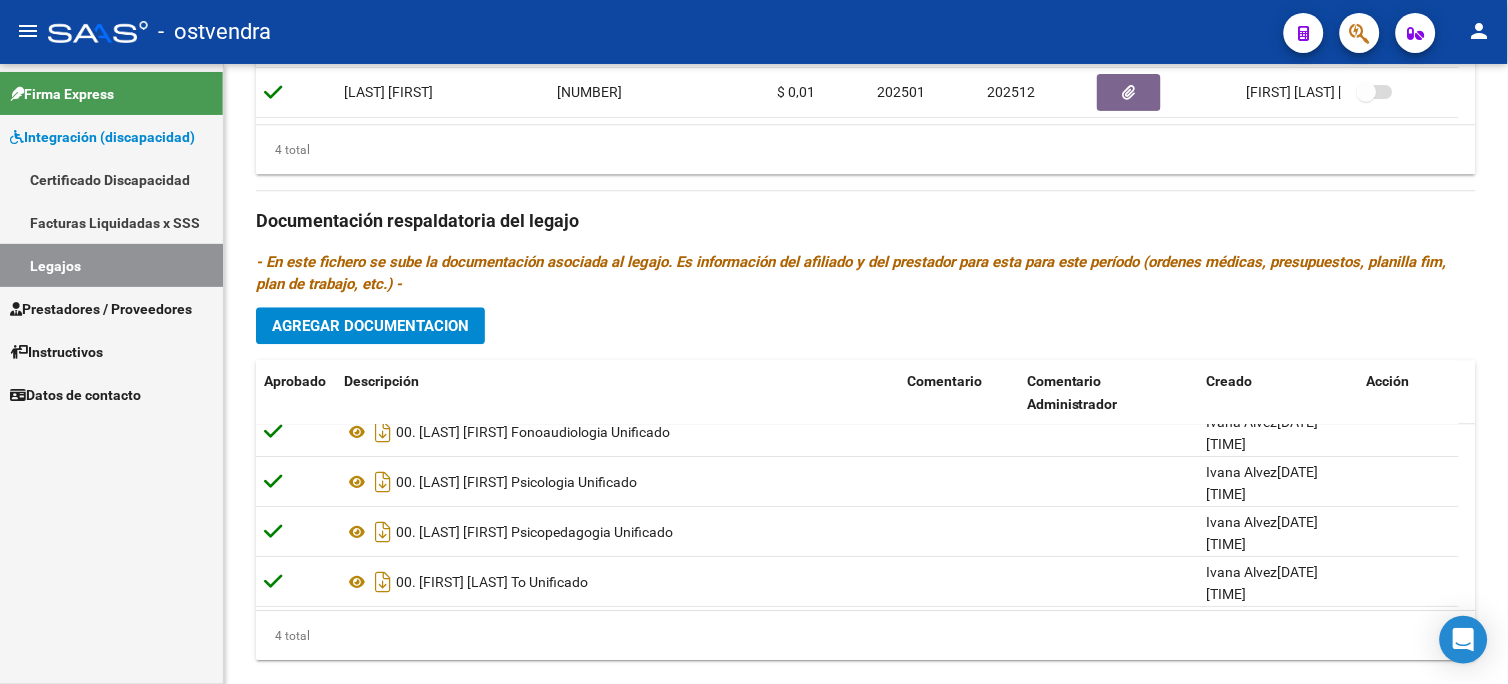 scroll, scrollTop: 20, scrollLeft: 0, axis: vertical 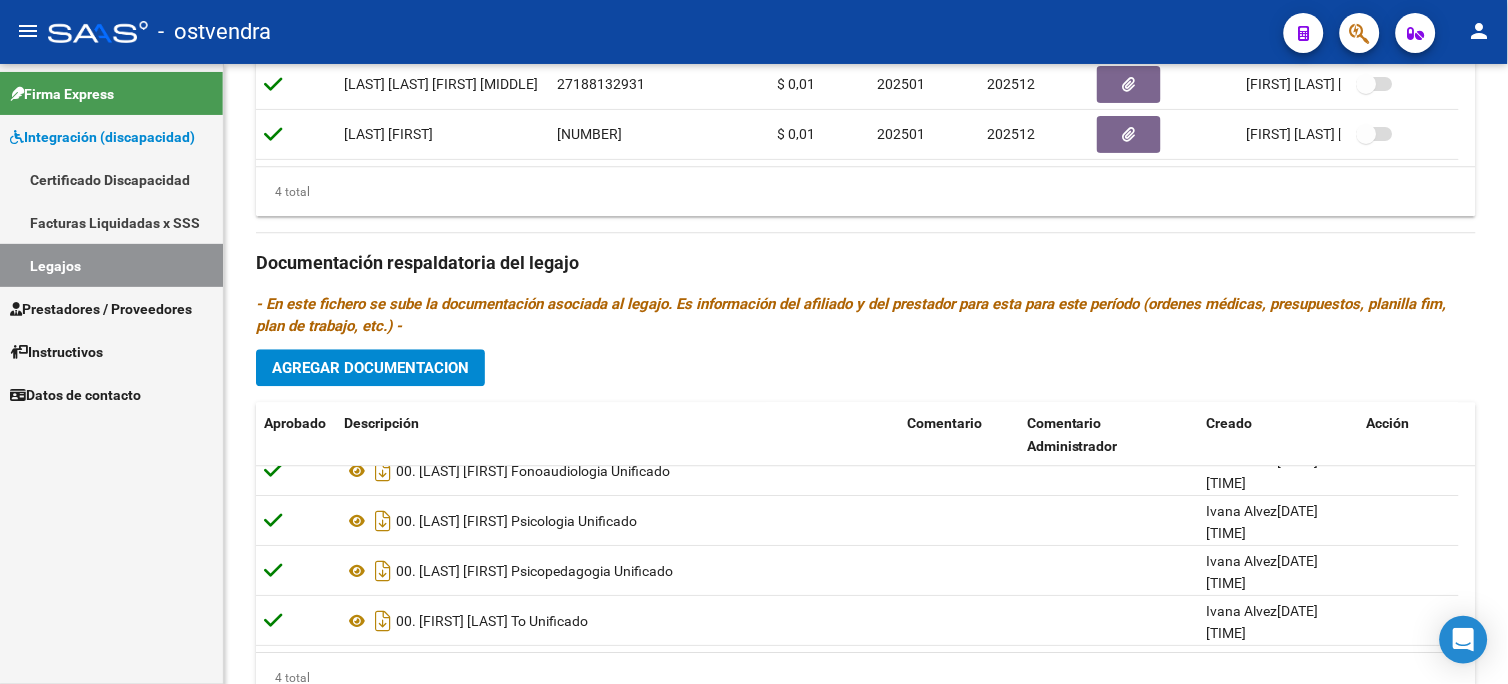 click on "menu - ostvendra person Firma Express Integración (discapacidad) Certificado Discapacidad Facturas Liquidadas x SSS Legajos Prestadores / Proveedores Facturas - Listado/Carga Facturas - Documentación Pagos x Transferencia Auditorías - Listado Auditorías - Comentarios Auditorías - Cambios Área Prestadores - Listado Prestadores - Docu. Instructivos Datos de contacto arrow_back Editar [NUMBER] save Guardar cambios Legajo de Integración Modelo Formulario DDJJ para Transporte / Modelo Conformidad Transporte / Modelo Presupuesto Transporte / Modelo Conformidad Prestacional / Modelo Presupuesto Prestacional / ModeloResumen HC / Modelo Planilla FIM Legajo Aprobado. CUIL * [NUMBER] Ingresar CUIL [LAST] [FIRST] [MIDDLE] [LAST] Análisis Afiliado Certificado Discapacidad ARCA Padrón Nombre Afiliado * [LAST] [FIRST] [MIDDLE] [LAST] Ingresar el nombre Periodo Desde * [YEAR] Ej: [YEAR] Periodo Hasta * [YEAR] Ej: [YEAR] Admite Dependencia Comentarios Aprobado" at bounding box center (754, 342) 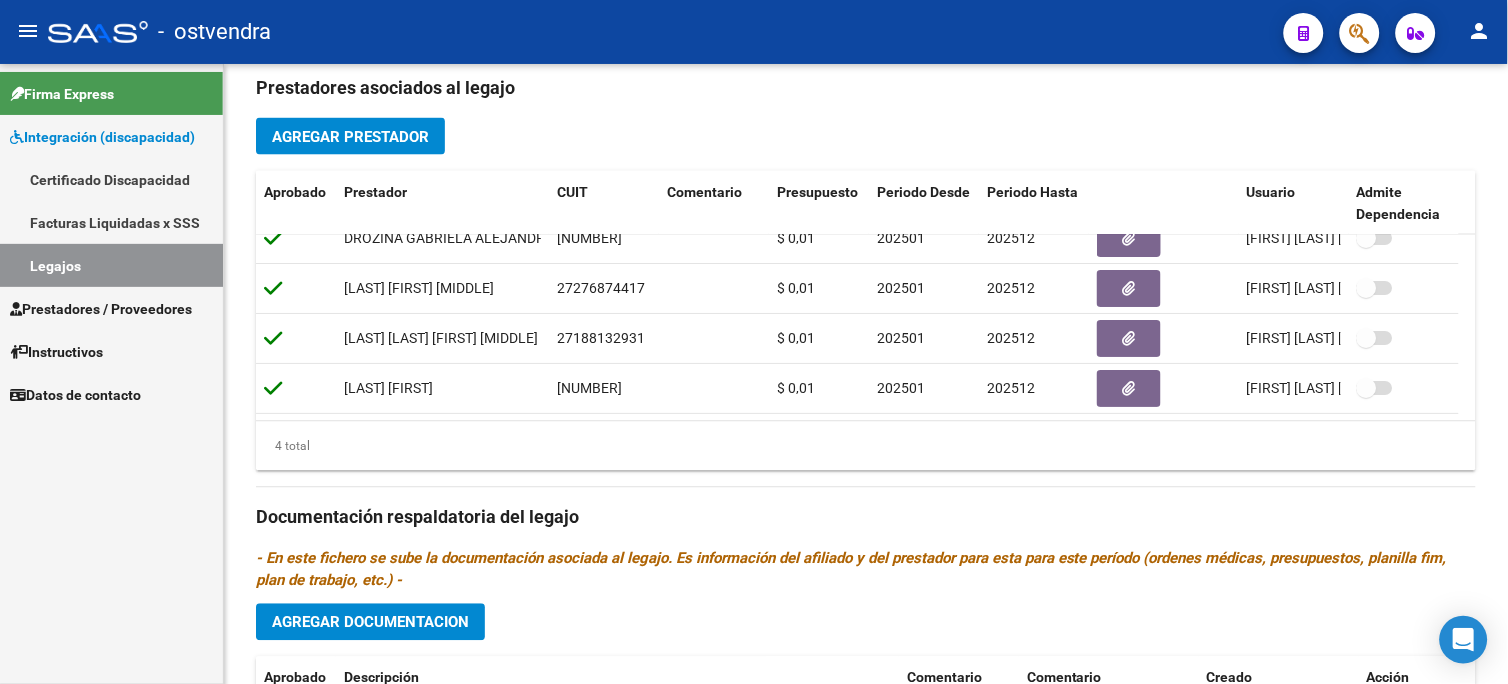 click 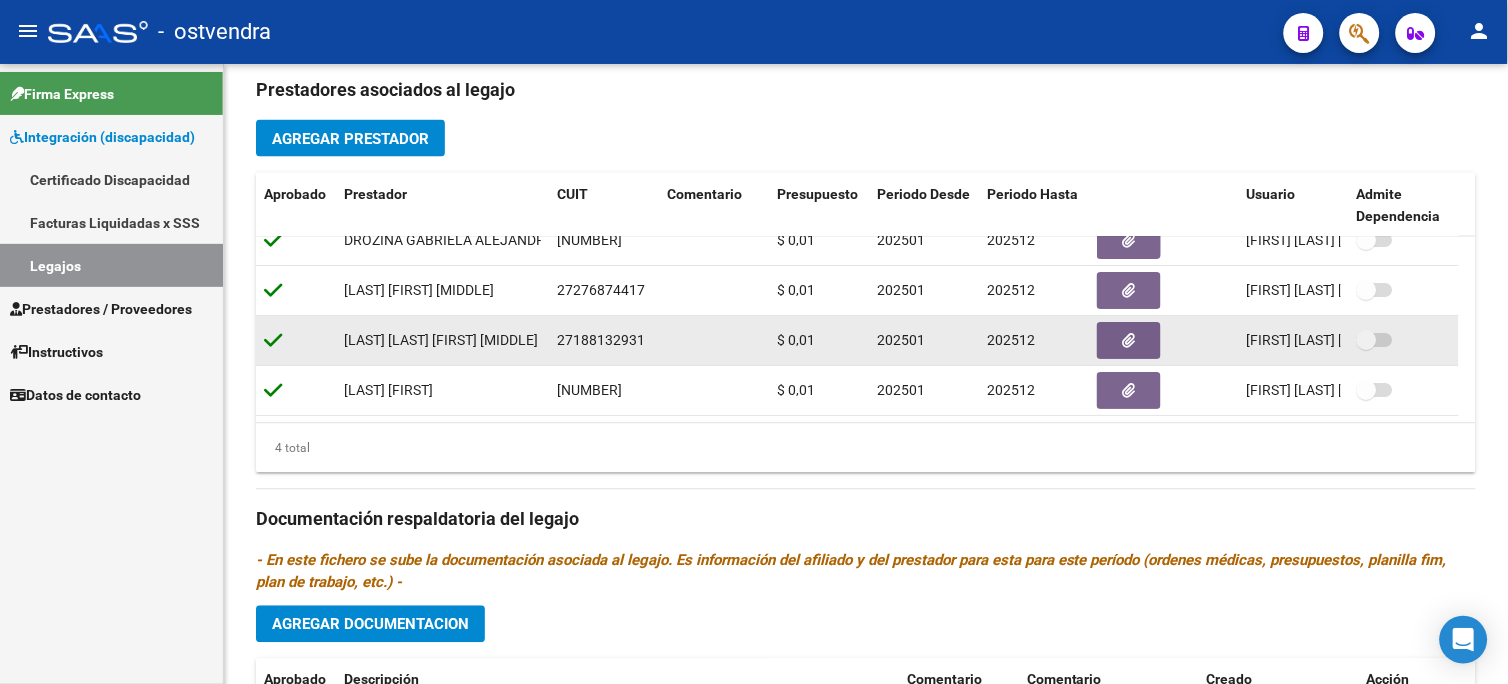 drag, startPoint x: 1456, startPoint y: 365, endPoint x: 1456, endPoint y: 318, distance: 47 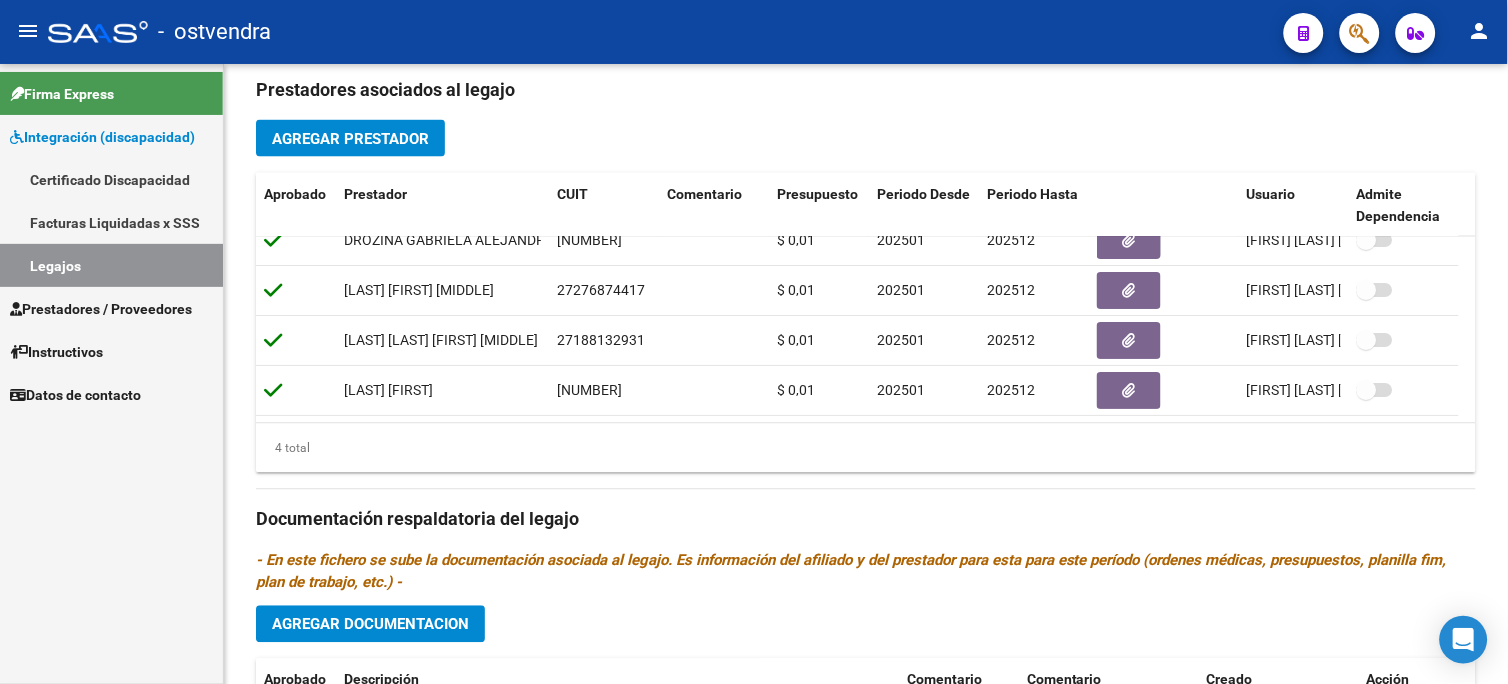 scroll, scrollTop: 0, scrollLeft: 0, axis: both 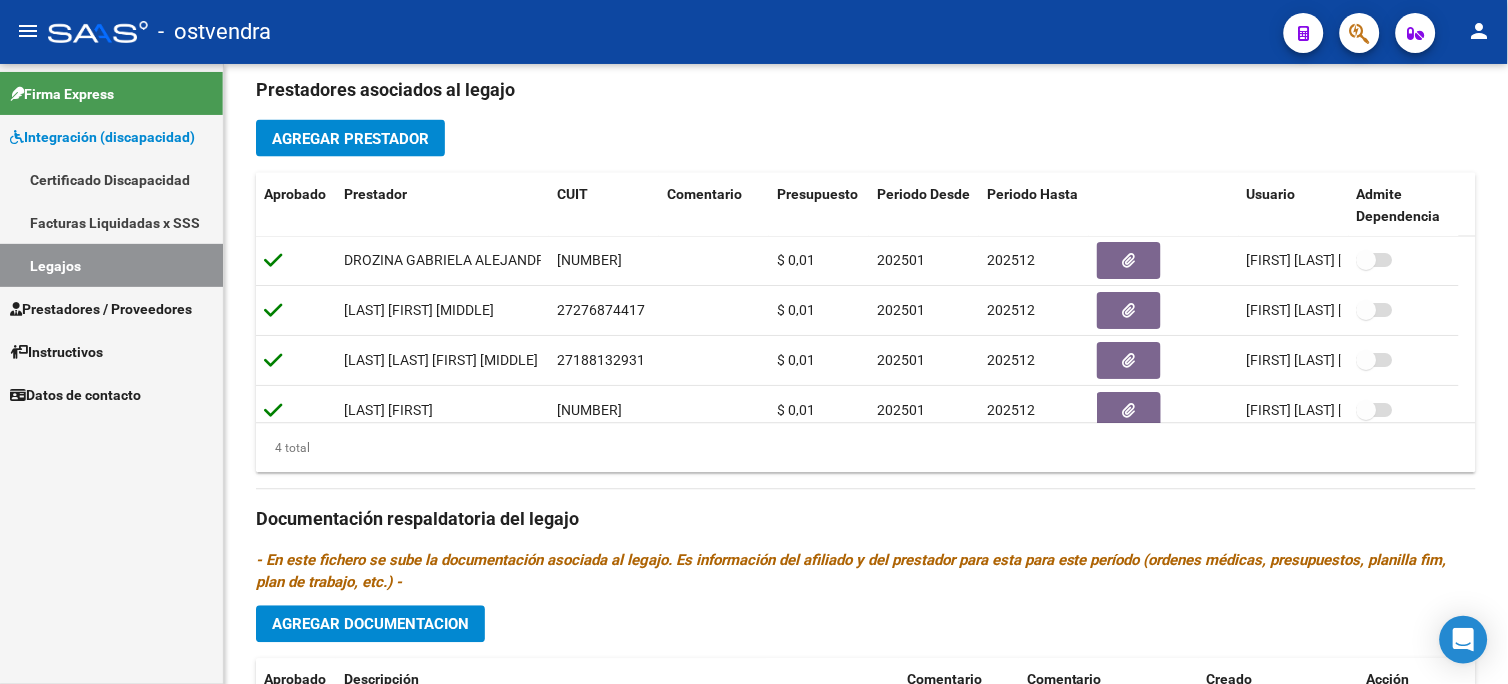 click on "Prestadores / Proveedores" at bounding box center (101, 309) 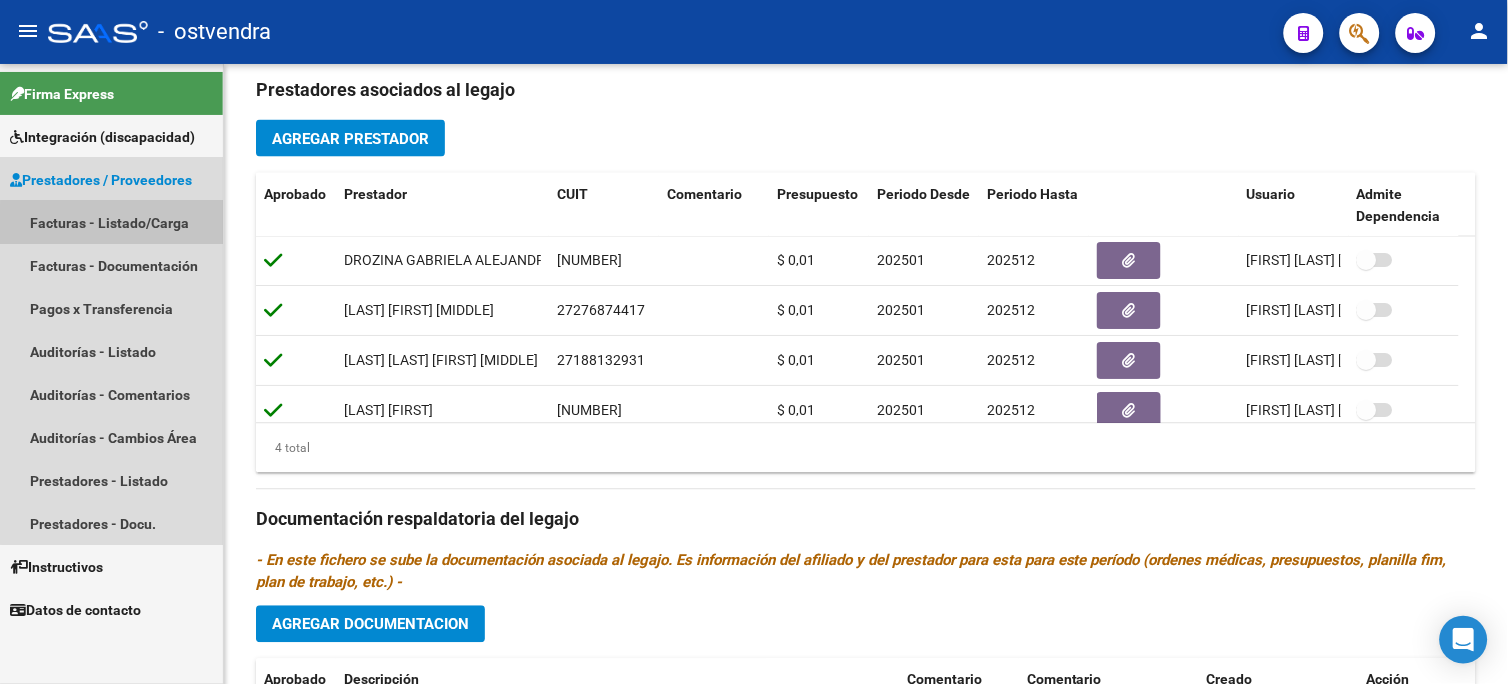 click on "Facturas - Listado/Carga" at bounding box center (111, 222) 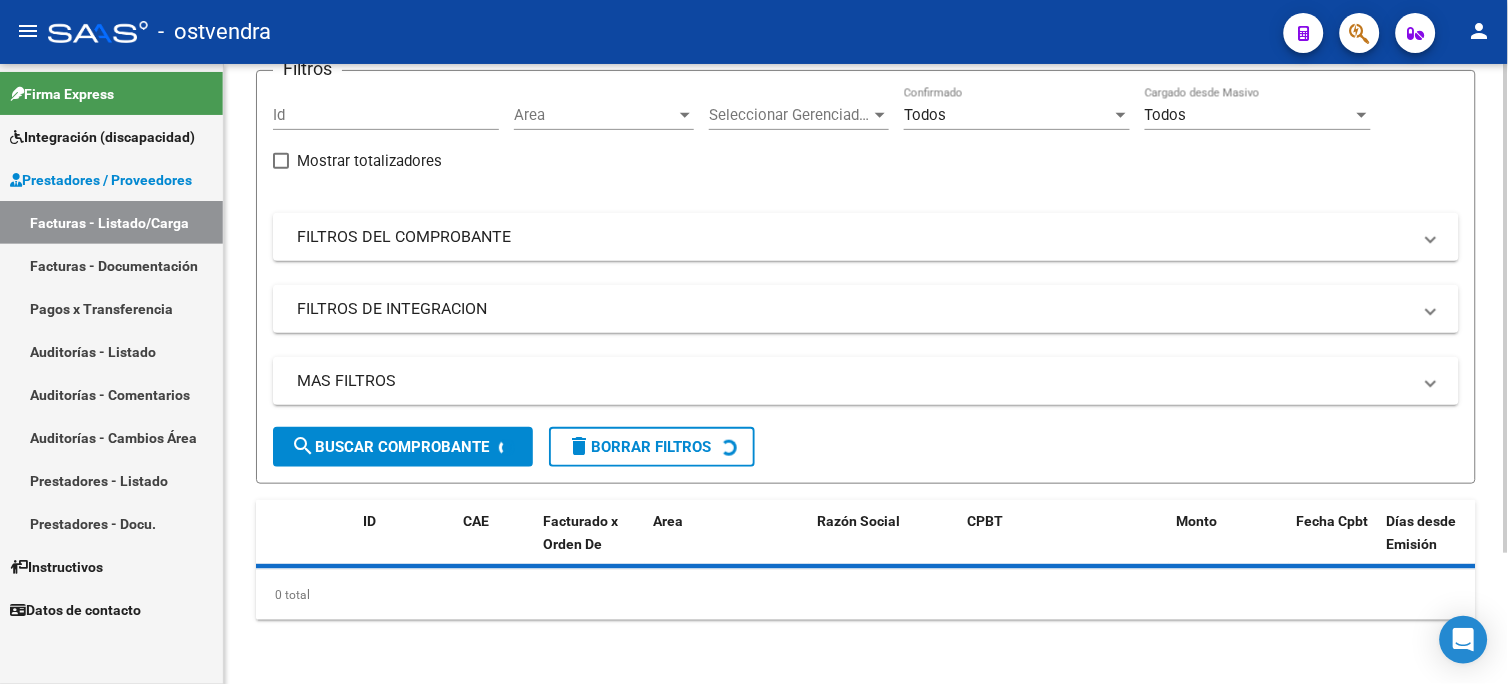 scroll, scrollTop: 165, scrollLeft: 0, axis: vertical 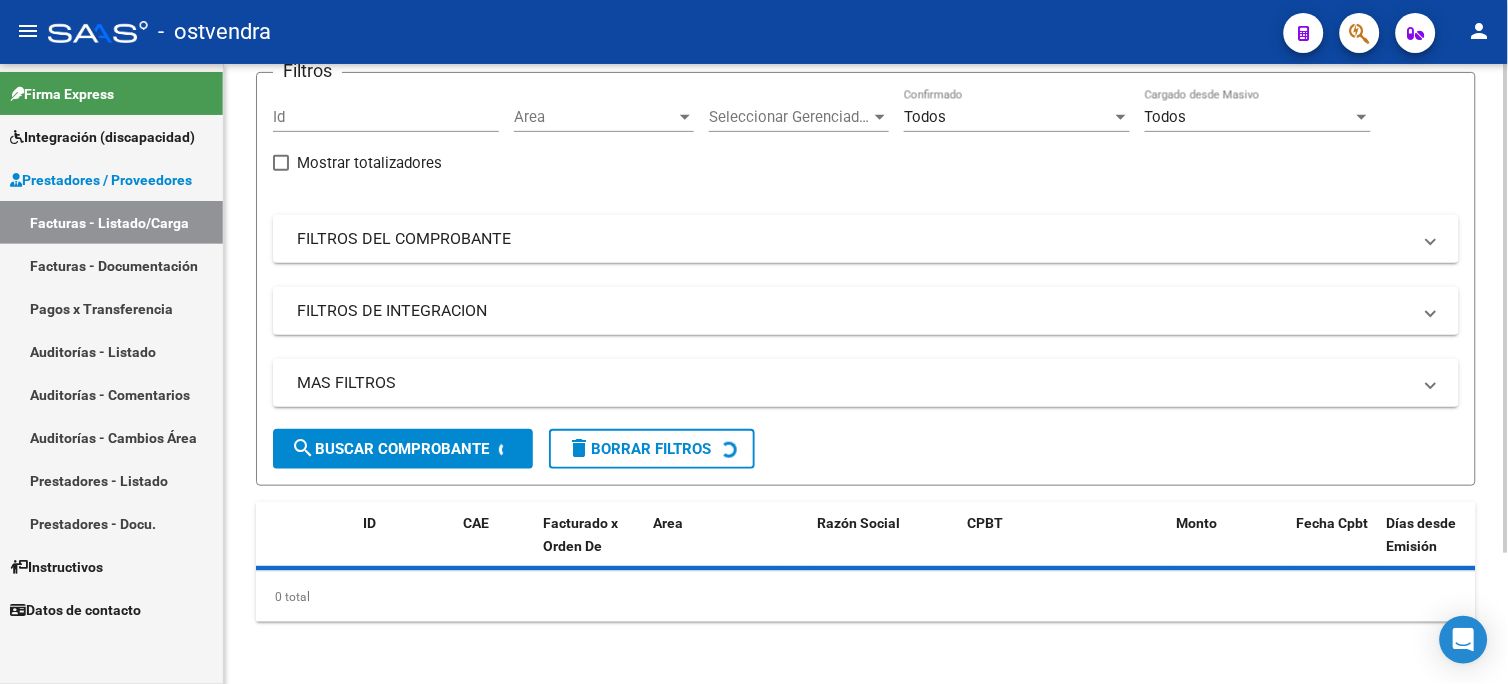 click on "Todos" at bounding box center [1008, 117] 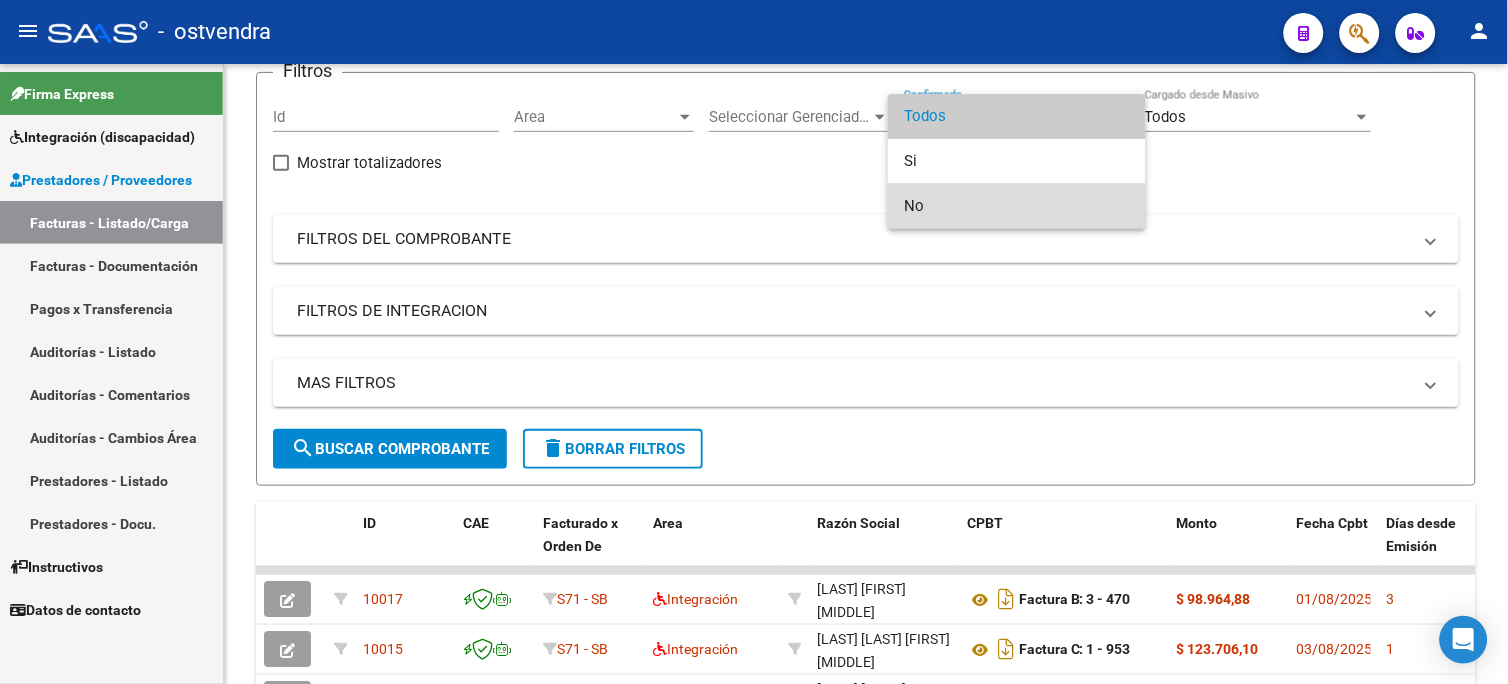 click on "No" at bounding box center [1017, 206] 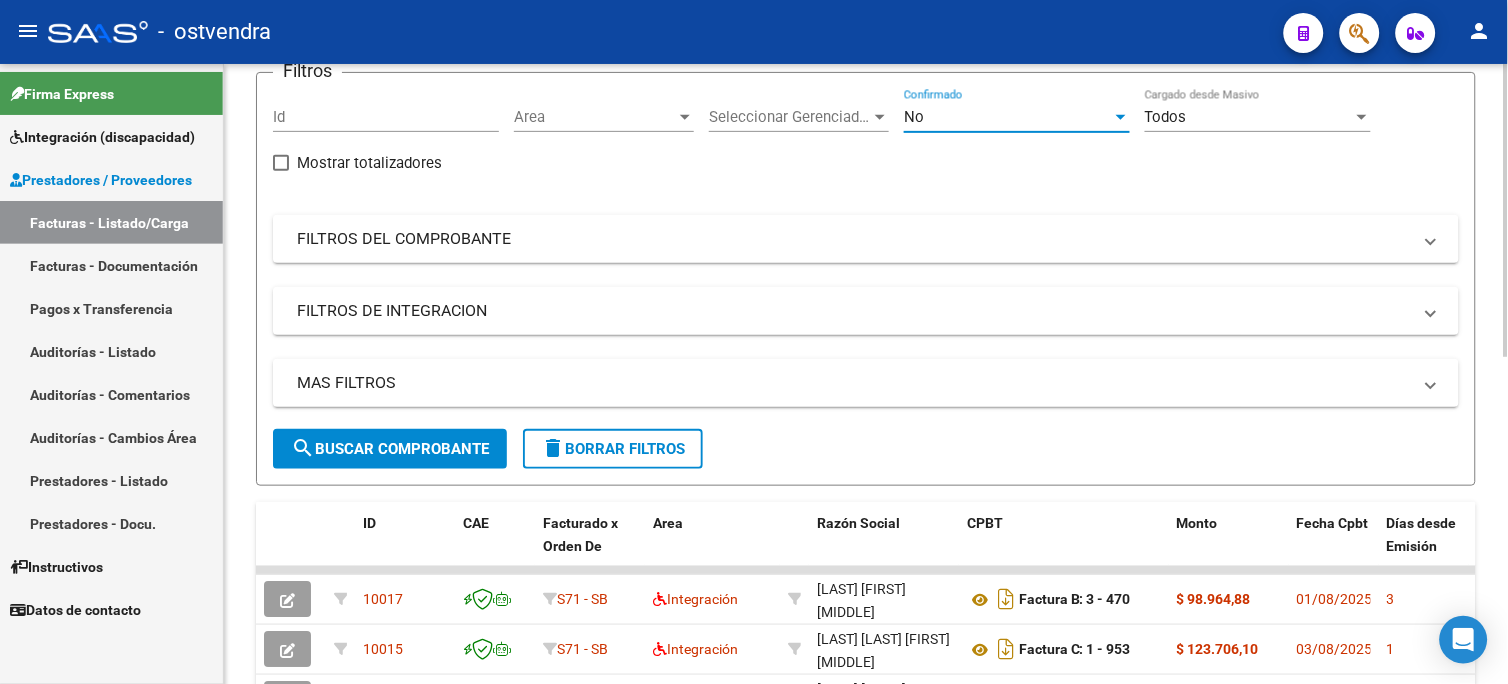 click on "search  Buscar Comprobante" 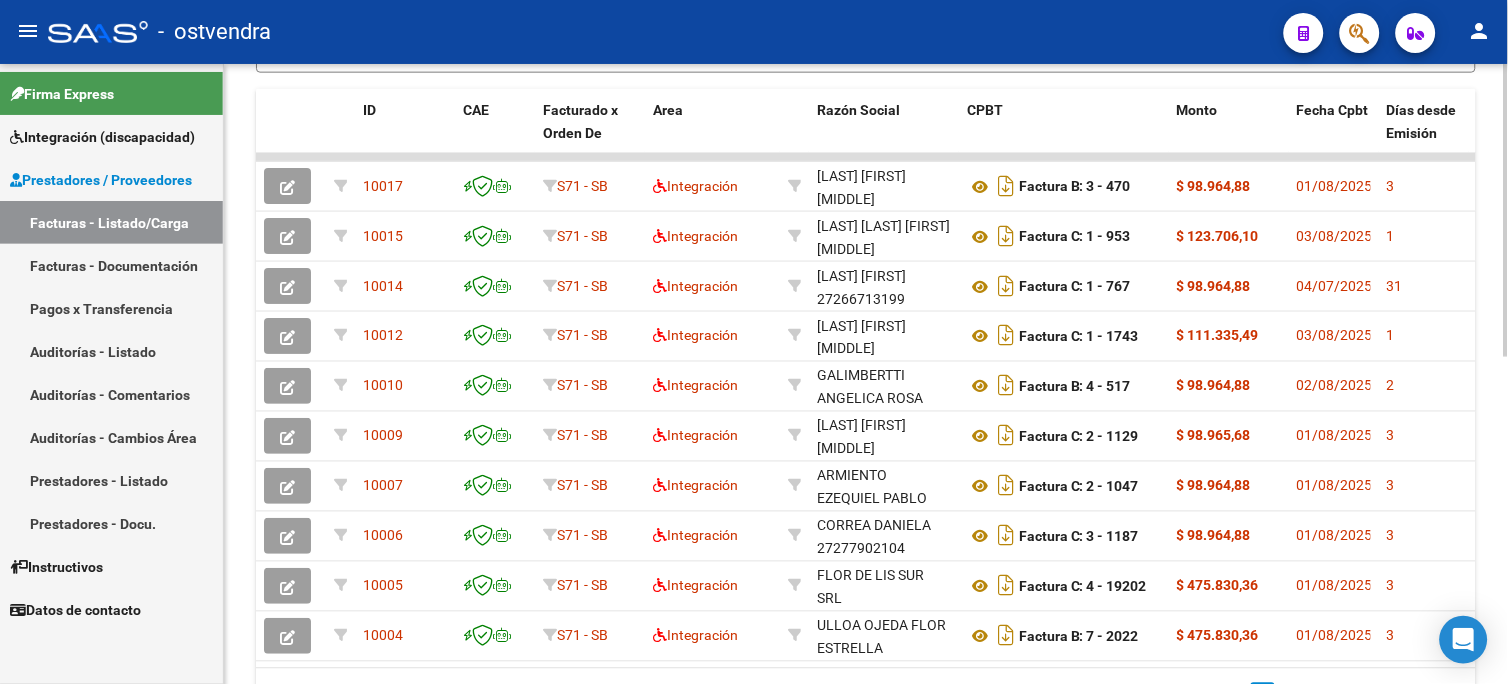 scroll, scrollTop: 606, scrollLeft: 0, axis: vertical 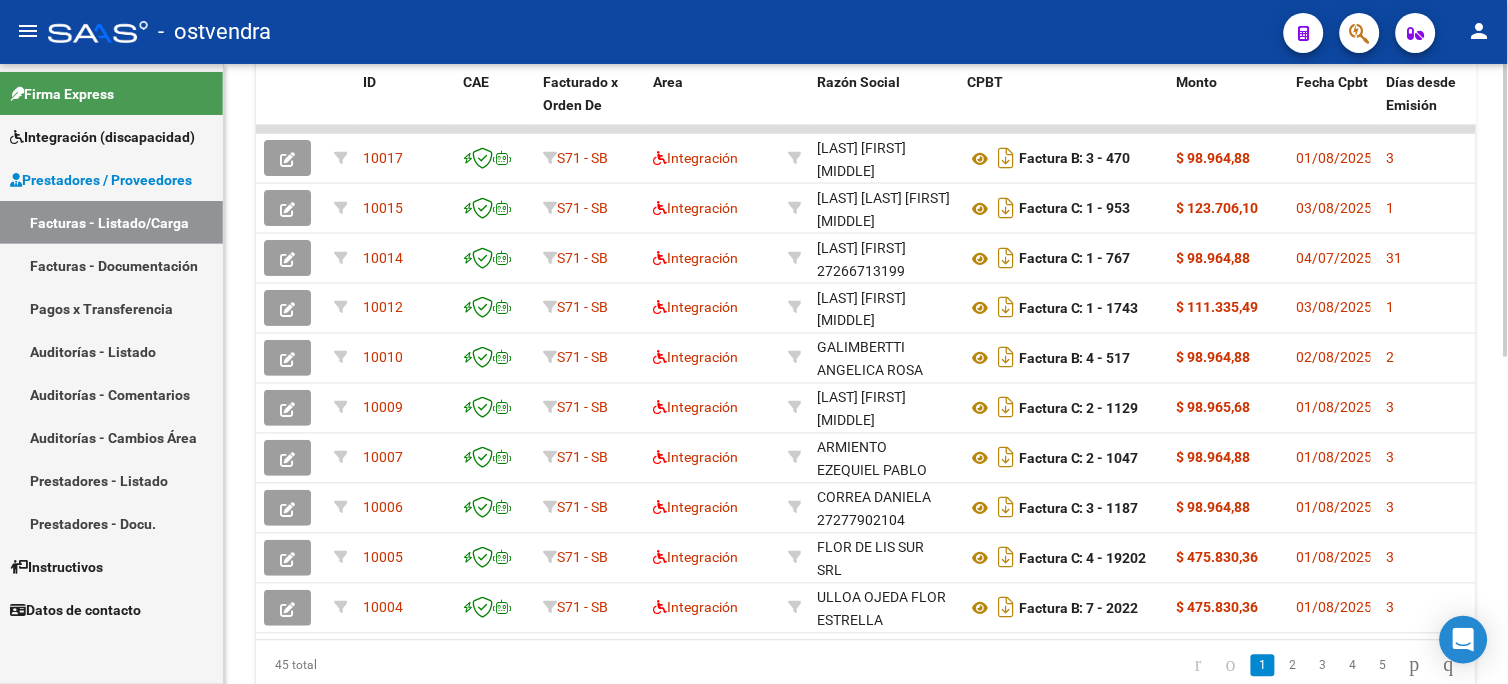 click on "menu - ostvendra person Firma Express Integración (discapacidad) Certificado Discapacidad Facturas Liquidadas x SSS Legajos Prestadores / Proveedores Facturas - Listado/Carga Facturas - Documentación Pagos x Transferencia Auditorías - Listado Auditorías - Comentarios Auditorías - Cambios Área Prestadores - Listado Prestadores - Docu. Instructivos Datos de contacto Video tutorial PRESTADORES -> Listado de CPBTs Emitidos por Prestadores / Proveedores (alt+q) Cargar Comprobante Carga Masiva CSV EXCEL Estandar Descarga Masiva Filtros Id Area Area Seleccionar Gerenciador Seleccionar Gerenciador No Confirmado Todos Cargado desde Masivo Mostrar totalizadores FILTROS DEL COMPROBANTE Comprobante Tipo Comprobante Tipo Start date – End date Fec. Comprobante Desde / Hasta Días Emisión Desde(cant. días) Días Emisión Hasta(cant. días) CUIT / Razón Social Pto. Venta Nro. Comprobante Código SSS CAE Válido Op" at bounding box center [754, 342] 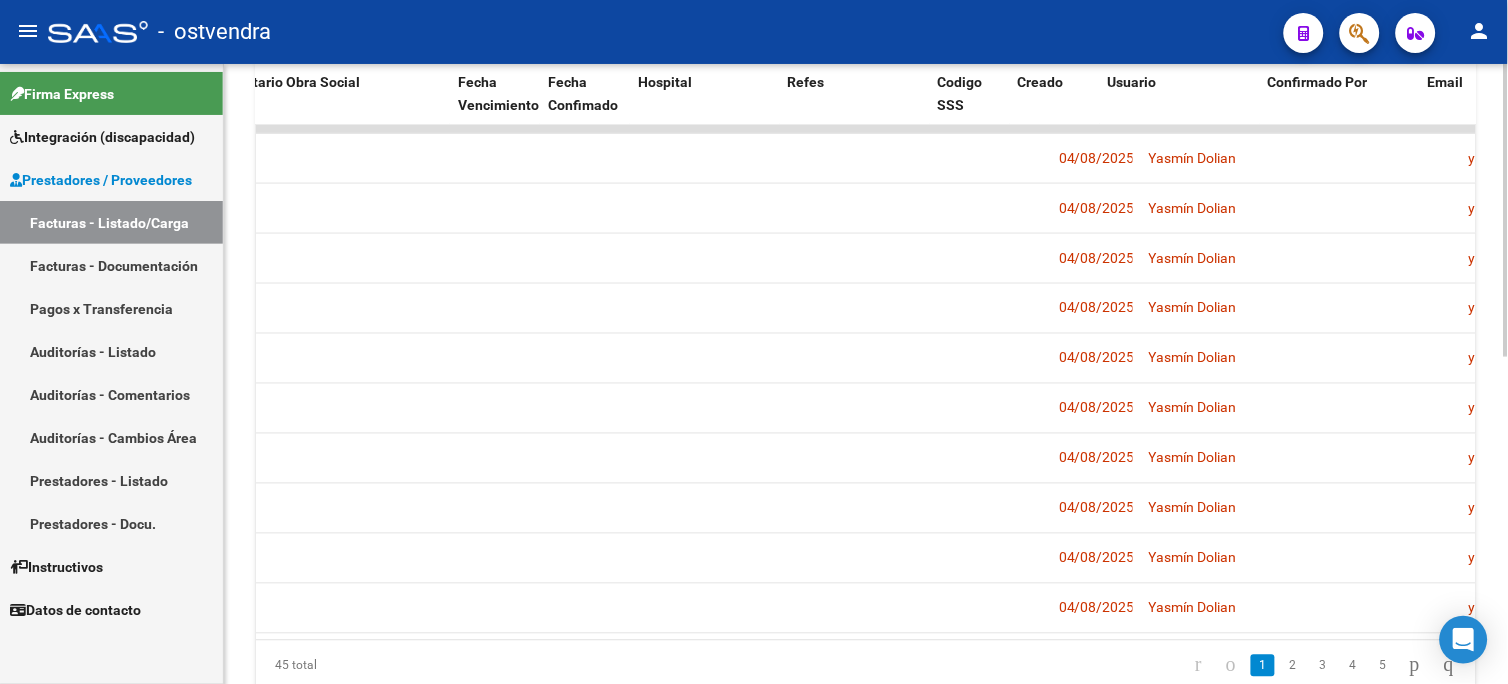scroll, scrollTop: 0, scrollLeft: 3506, axis: horizontal 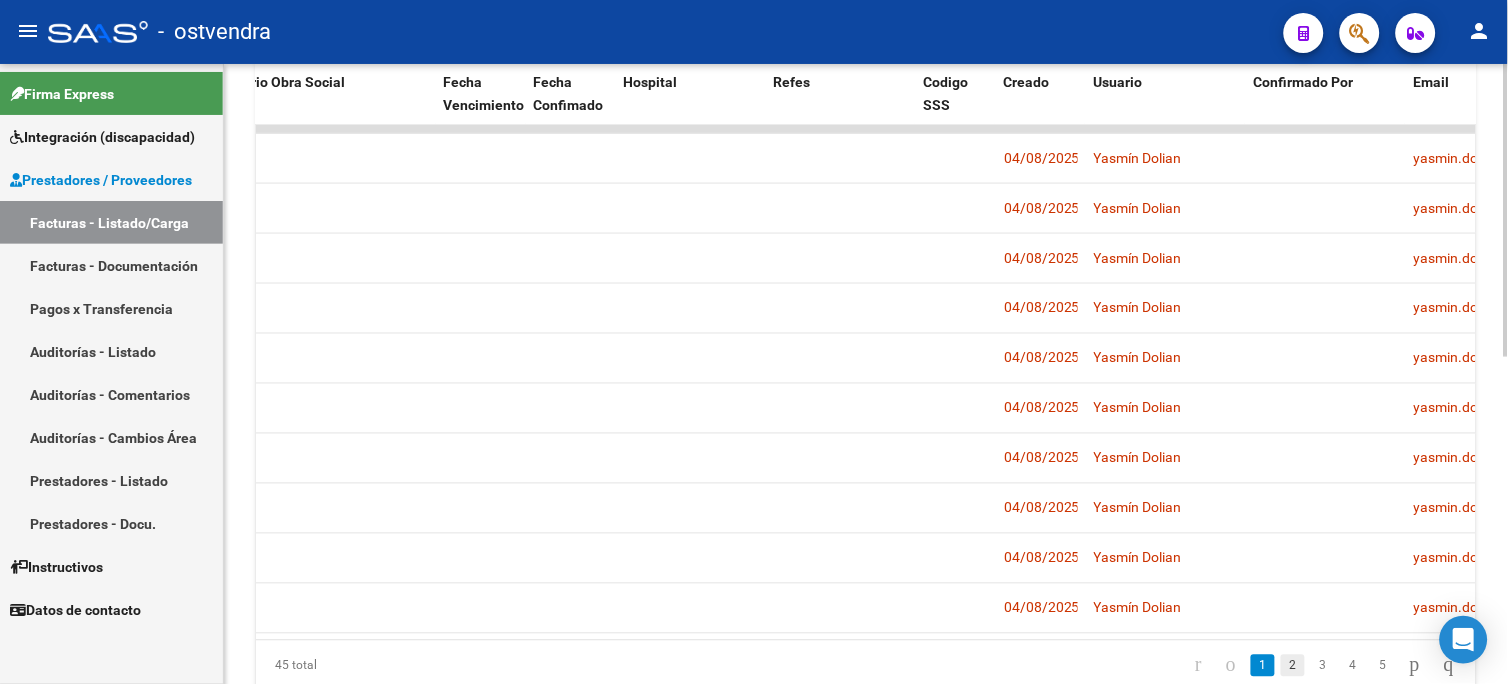 click on "2" 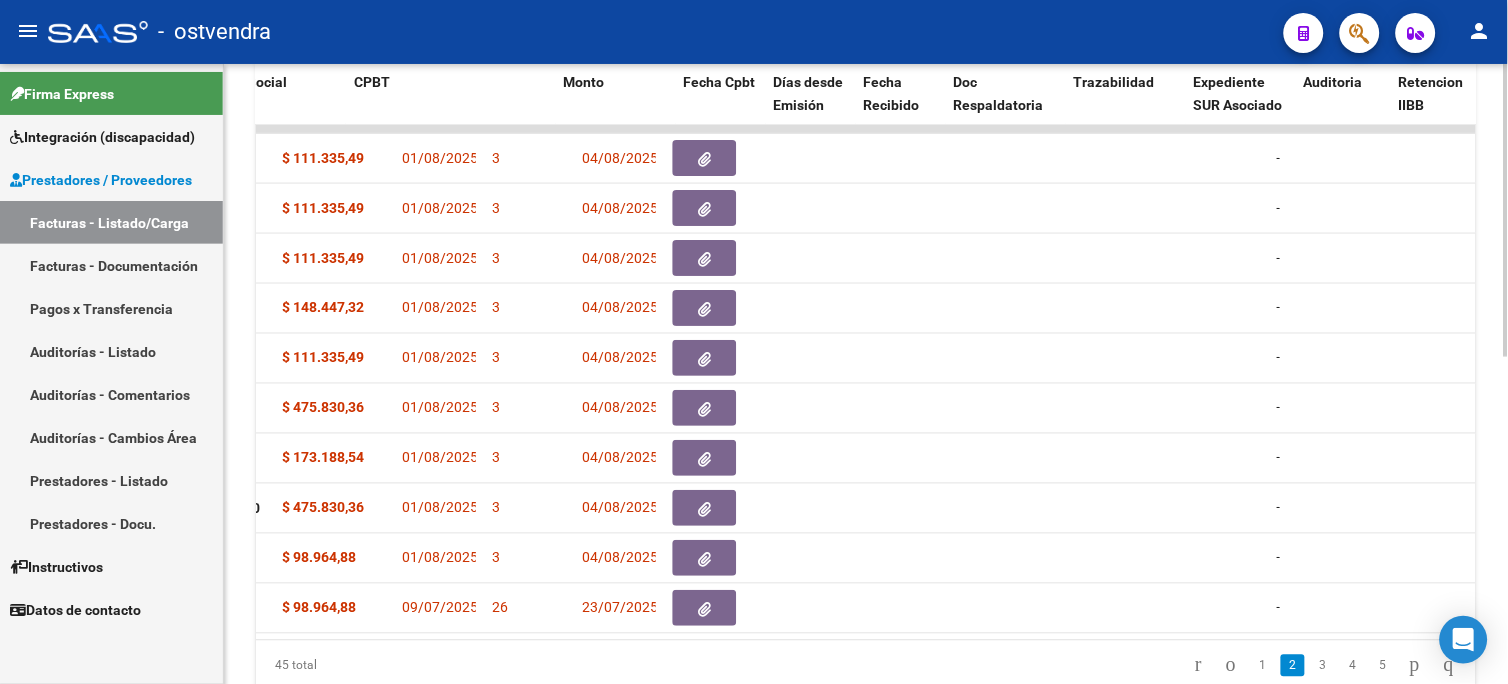 scroll, scrollTop: 0, scrollLeft: 0, axis: both 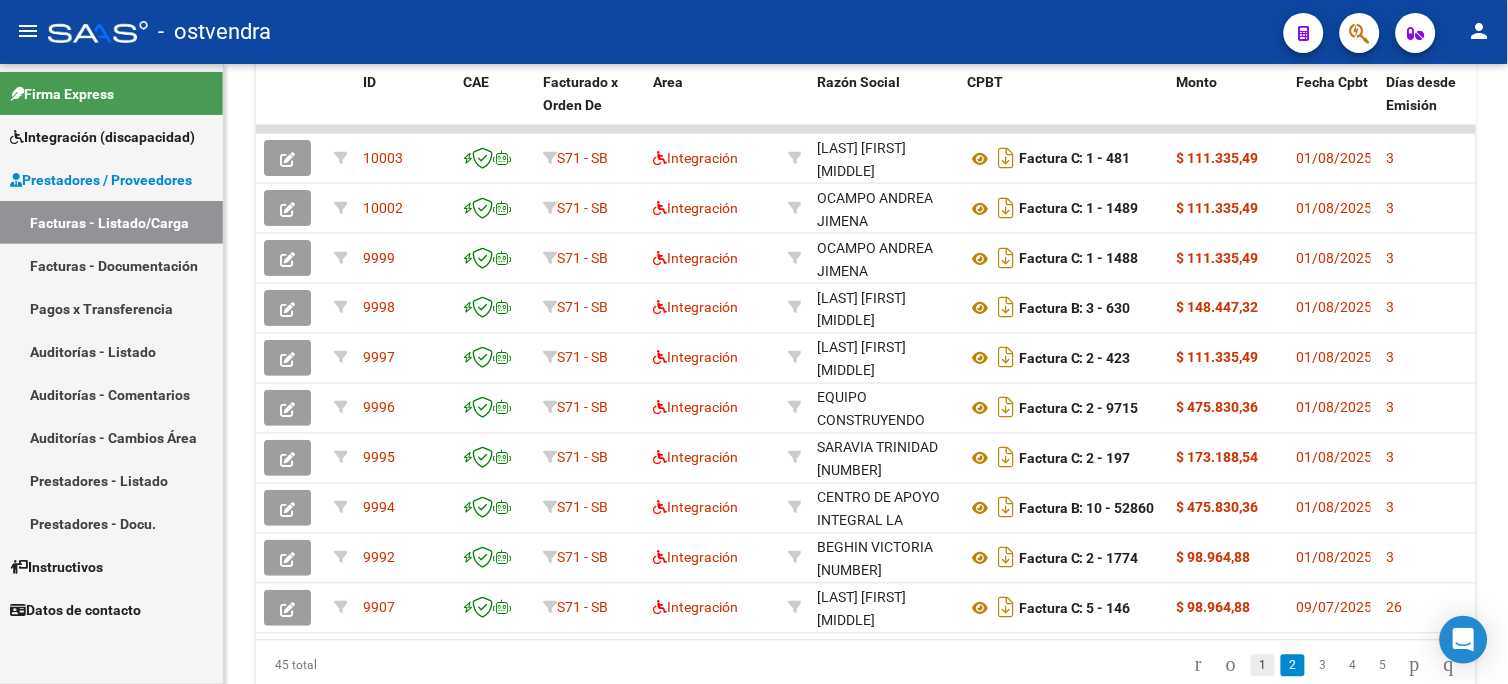 click on "1" 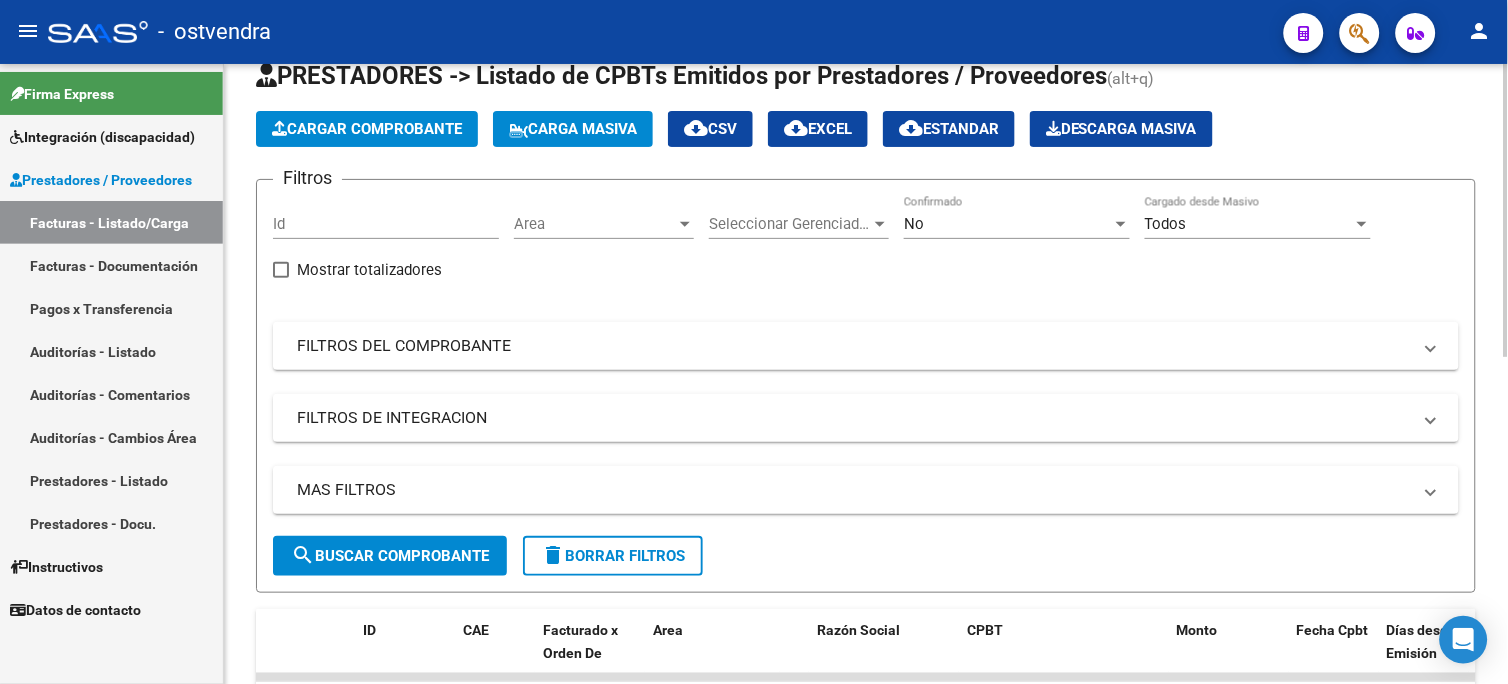 scroll, scrollTop: 51, scrollLeft: 0, axis: vertical 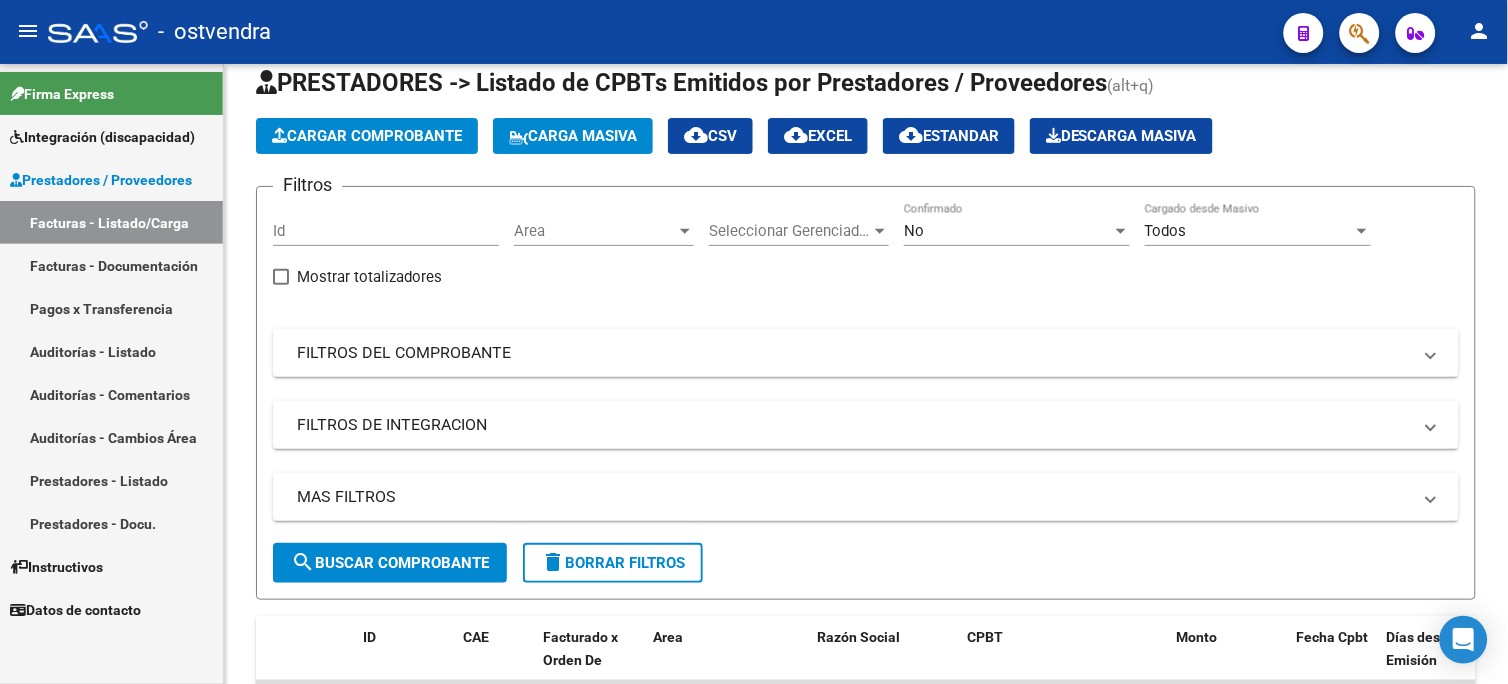 click on "Facturas - Listado/Carga" at bounding box center (111, 222) 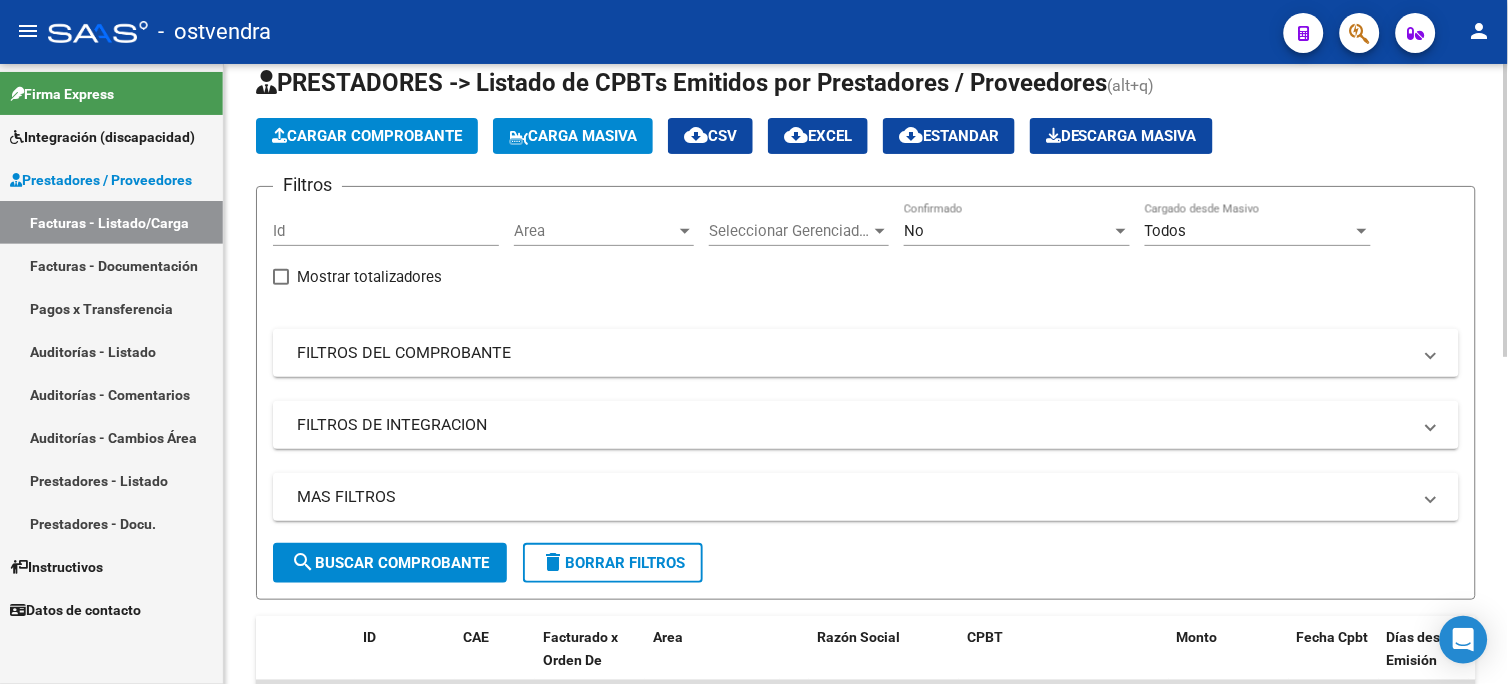 scroll, scrollTop: 2, scrollLeft: 0, axis: vertical 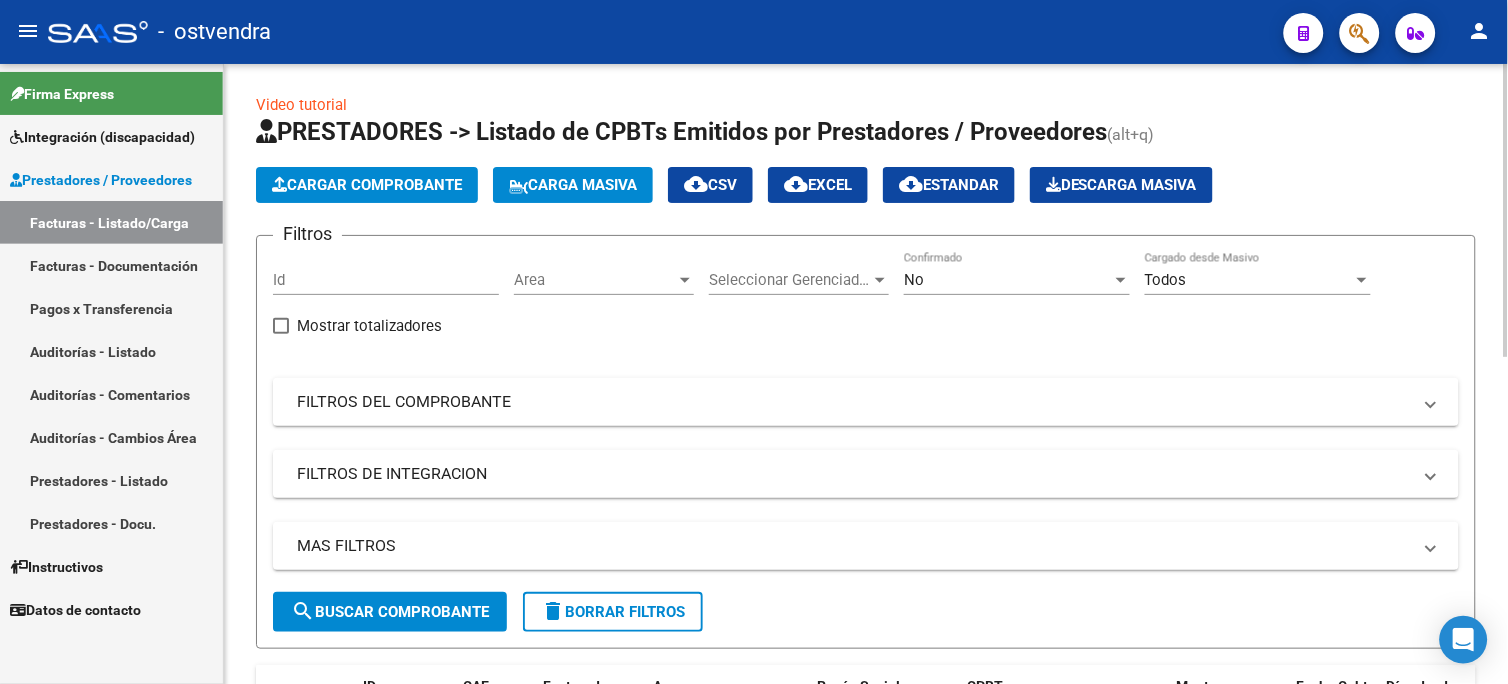 click on "menu - ostvendra person Firma Express Integración (discapacidad) Certificado Discapacidad Facturas Liquidadas x SSS Legajos Prestadores / Proveedores Facturas - Listado/Carga Facturas - Documentación Pagos x Transferencia Auditorías - Listado Auditorías - Comentarios Auditorías - Cambios Área Prestadores - Listado Prestadores - Docu. Instructivos Datos de contacto Video tutorial PRESTADORES -> Listado de CPBTs Emitidos por Prestadores / Proveedores (alt+q) Cargar Comprobante Carga Masiva CSV EXCEL Estandar Descarga Masiva Filtros Id Area Area Seleccionar Gerenciador Seleccionar Gerenciador No Confirmado Todos Cargado desde Masivo Mostrar totalizadores FILTROS DEL COMPROBANTE Comprobante Tipo Comprobante Tipo Start date – End date Fec. Comprobante Desde / Hasta Días Emisión Desde(cant. días) Días Emisión Hasta(cant. días) CUIT / Razón Social Pto. Venta Nro. Comprobante Código SSS CAE Válido Op" at bounding box center [754, 342] 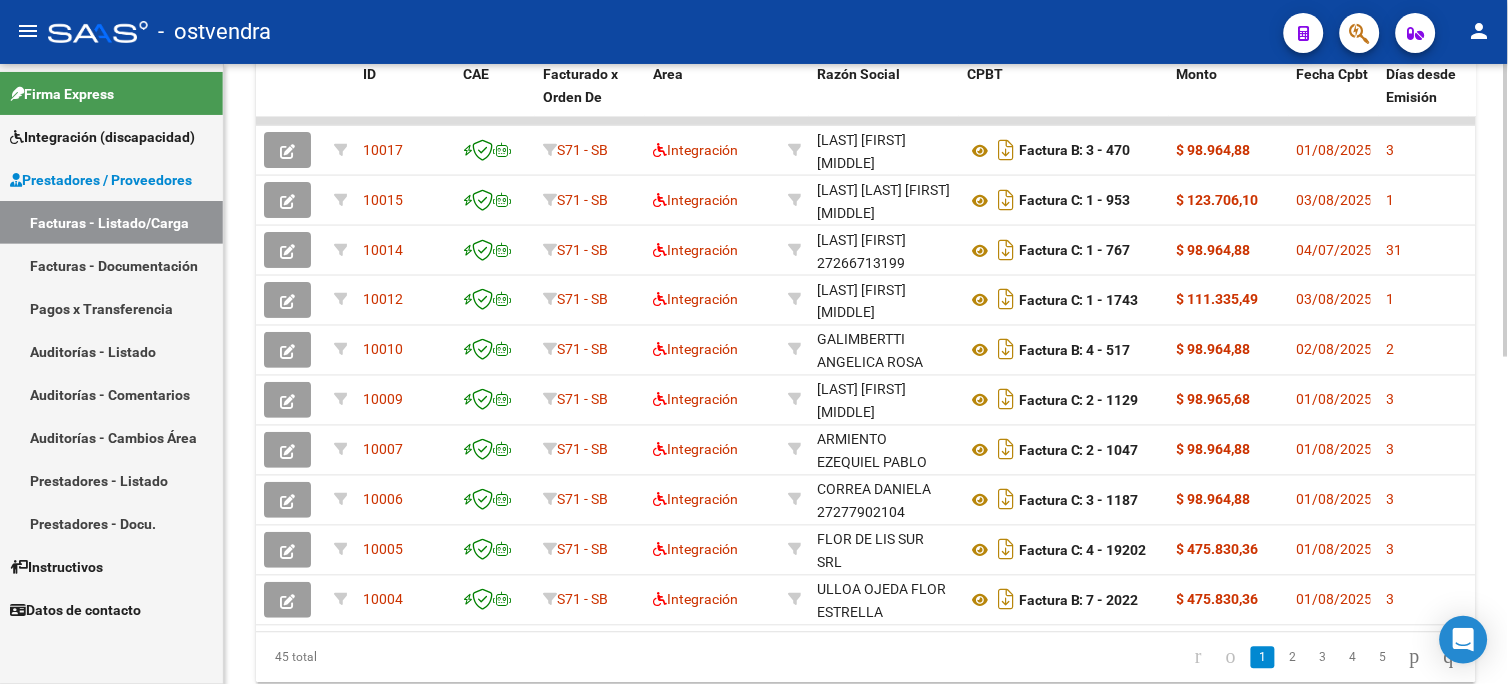 scroll, scrollTop: 616, scrollLeft: 0, axis: vertical 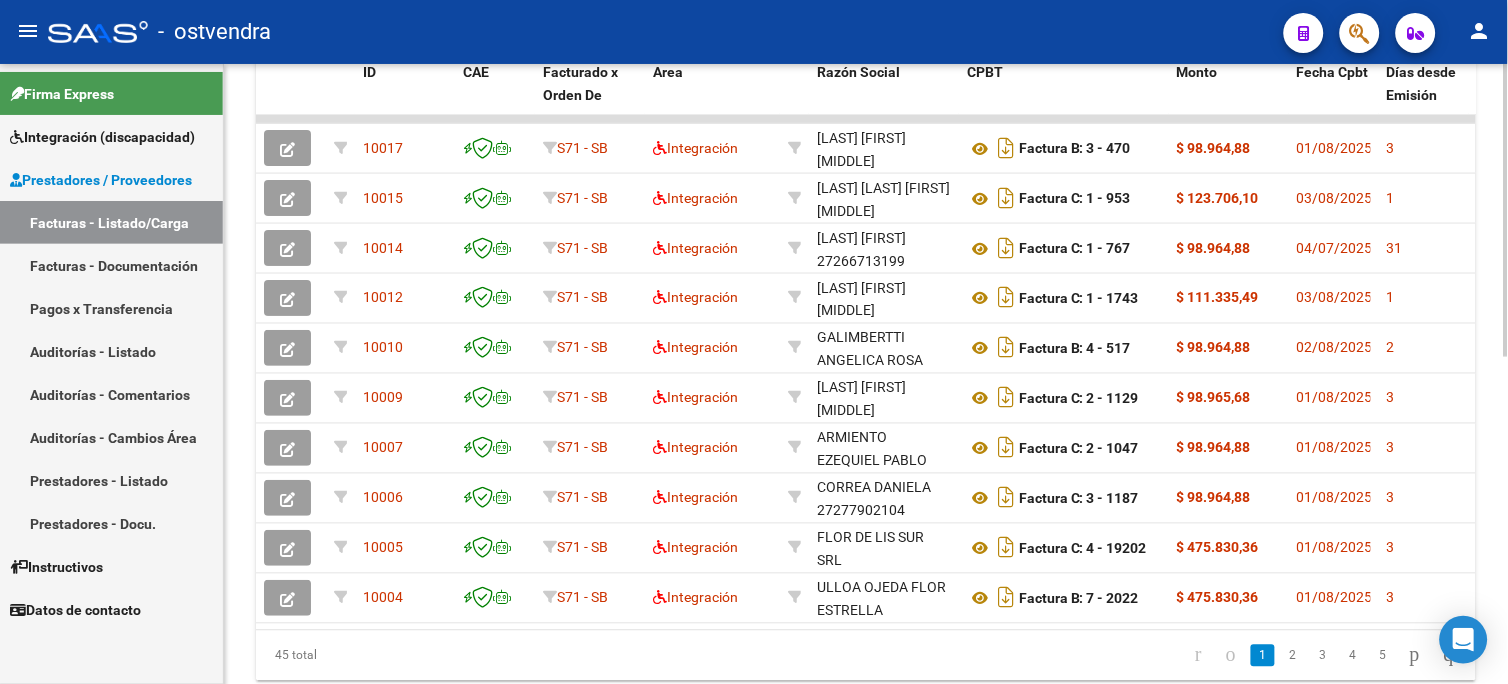click on "menu - ostvendra person Firma Express Integración (discapacidad) Certificado Discapacidad Facturas Liquidadas x SSS Legajos Prestadores / Proveedores Facturas - Listado/Carga Facturas - Documentación Pagos x Transferencia Auditorías - Listado Auditorías - Comentarios Auditorías - Cambios Área Prestadores - Listado Prestadores - Docu. Instructivos Datos de contacto Video tutorial PRESTADORES -> Listado de CPBTs Emitidos por Prestadores / Proveedores (alt+q) Cargar Comprobante Carga Masiva CSV EXCEL Estandar Descarga Masiva Filtros Id Area Area Seleccionar Gerenciador Seleccionar Gerenciador No Confirmado Todos Cargado desde Masivo Mostrar totalizadores FILTROS DEL COMPROBANTE Comprobante Tipo Comprobante Tipo Start date – End date Fec. Comprobante Desde / Hasta Días Emisión Desde(cant. días) Días Emisión Hasta(cant. días) CUIT / Razón Social Pto. Venta Nro. Comprobante Código SSS CAE Válido Op" at bounding box center (754, 342) 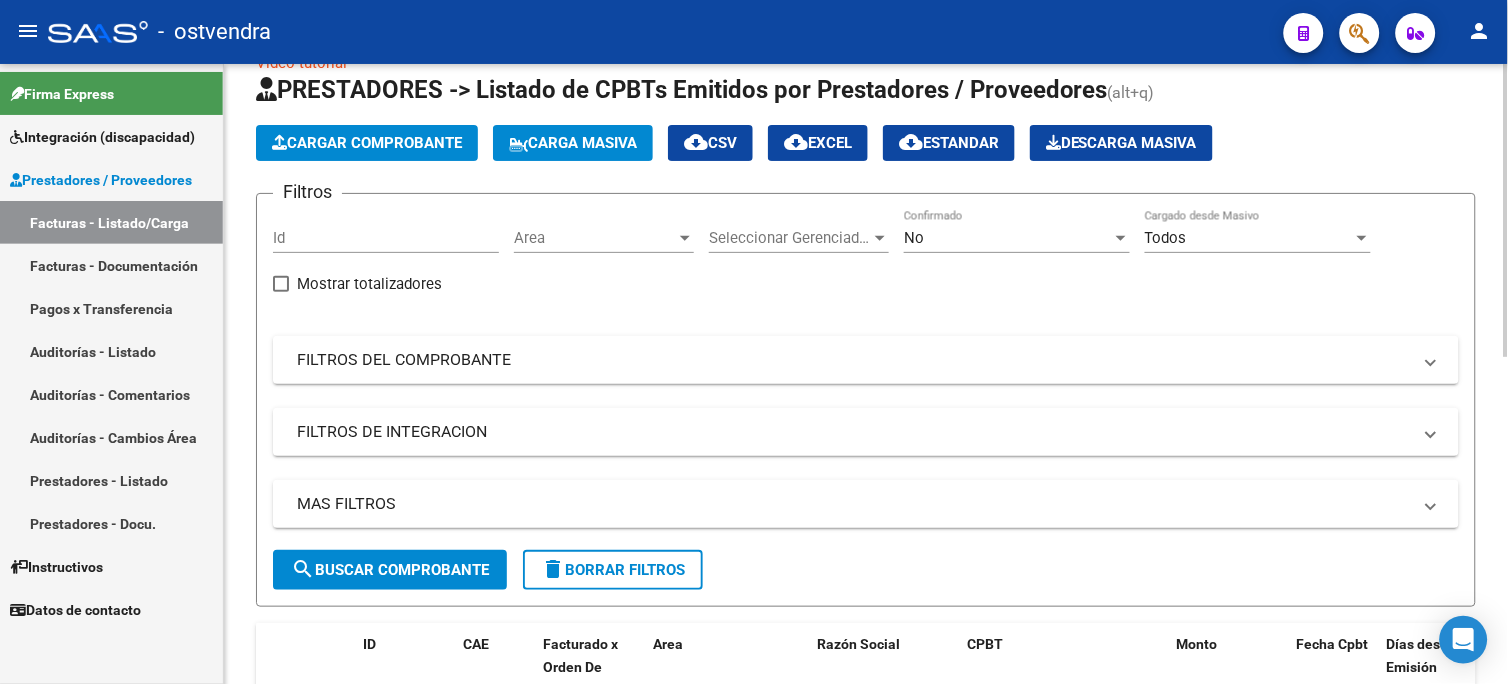 scroll, scrollTop: 14, scrollLeft: 0, axis: vertical 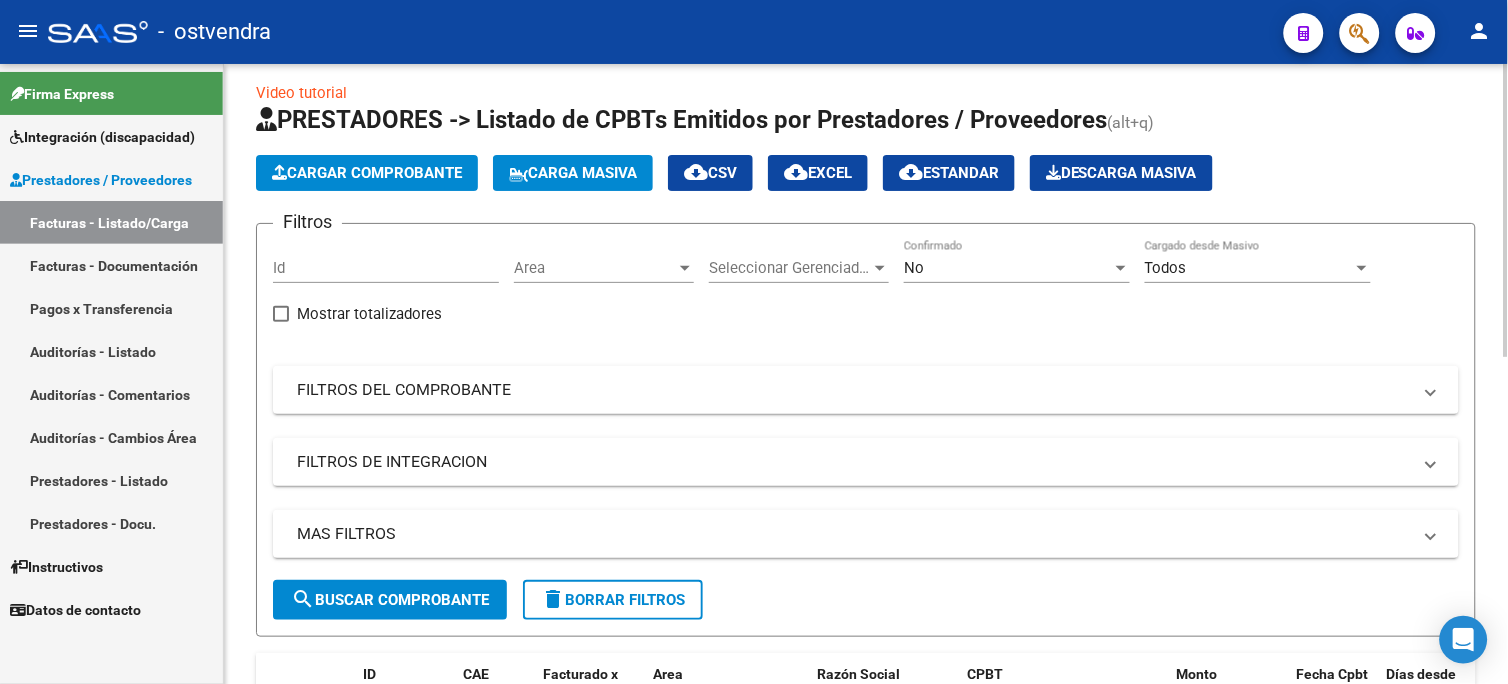 click on "menu - ostvendra person Firma Express Integración (discapacidad) Certificado Discapacidad Facturas Liquidadas x SSS Legajos Prestadores / Proveedores Facturas - Listado/Carga Facturas - Documentación Pagos x Transferencia Auditorías - Listado Auditorías - Comentarios Auditorías - Cambios Área Prestadores - Listado Prestadores - Docu. Instructivos Datos de contacto Video tutorial PRESTADORES -> Listado de CPBTs Emitidos por Prestadores / Proveedores (alt+q) Cargar Comprobante Carga Masiva CSV EXCEL Estandar Descarga Masiva Filtros Id Area Area Seleccionar Gerenciador Seleccionar Gerenciador No Confirmado Todos Cargado desde Masivo Mostrar totalizadores FILTROS DEL COMPROBANTE Comprobante Tipo Comprobante Tipo Start date – End date Fec. Comprobante Desde / Hasta Días Emisión Desde(cant. días) Días Emisión Hasta(cant. días) CUIT / Razón Social Pto. Venta Nro. Comprobante Código SSS CAE Válido Op" at bounding box center [754, 342] 